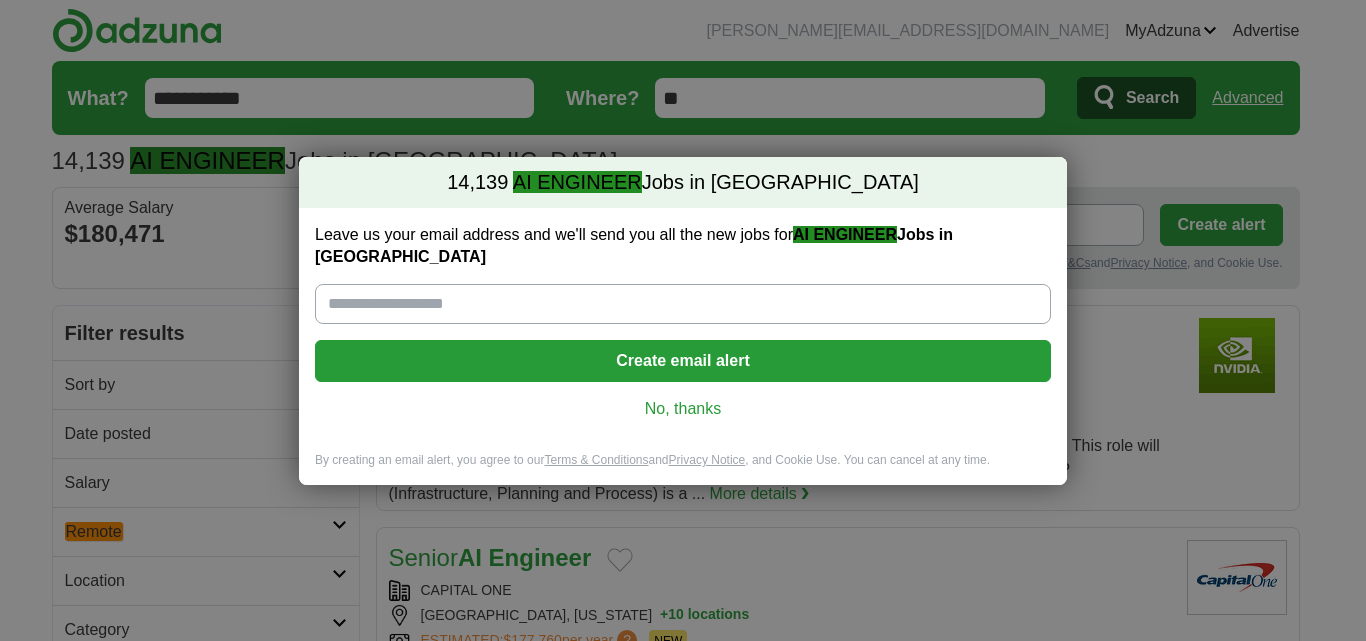 scroll, scrollTop: 0, scrollLeft: 0, axis: both 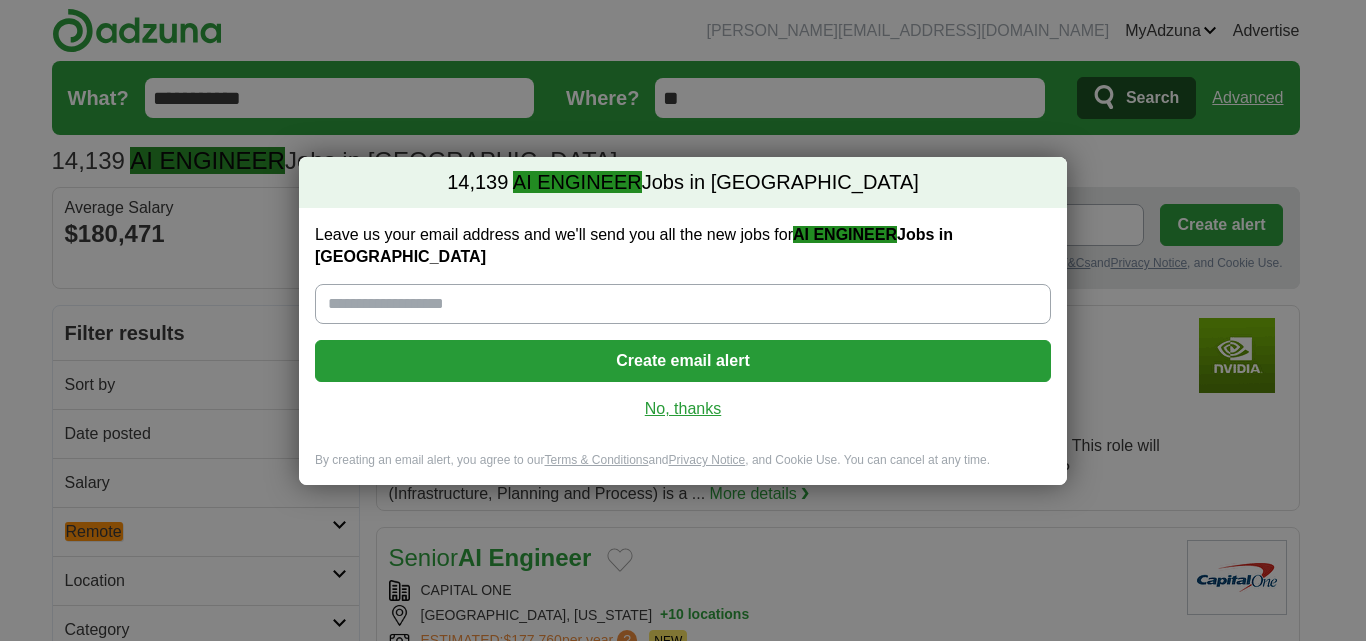 drag, startPoint x: 696, startPoint y: 400, endPoint x: 653, endPoint y: 388, distance: 44.64303 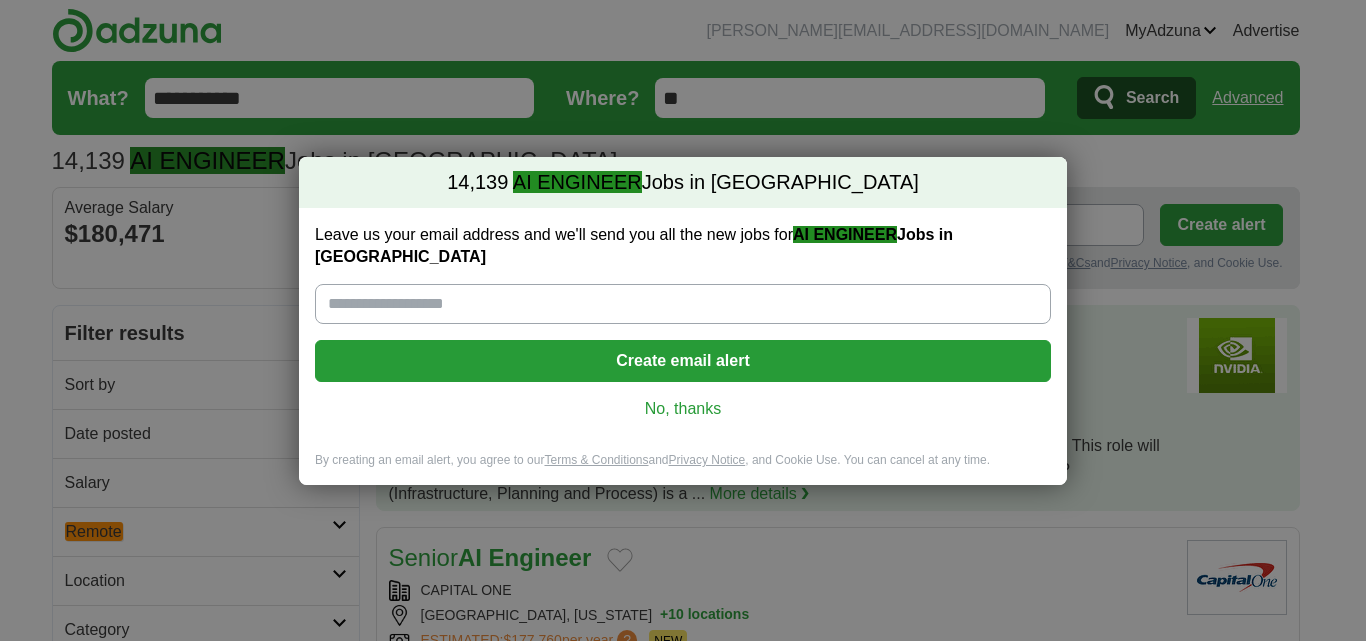 click on "No, thanks" at bounding box center (683, 409) 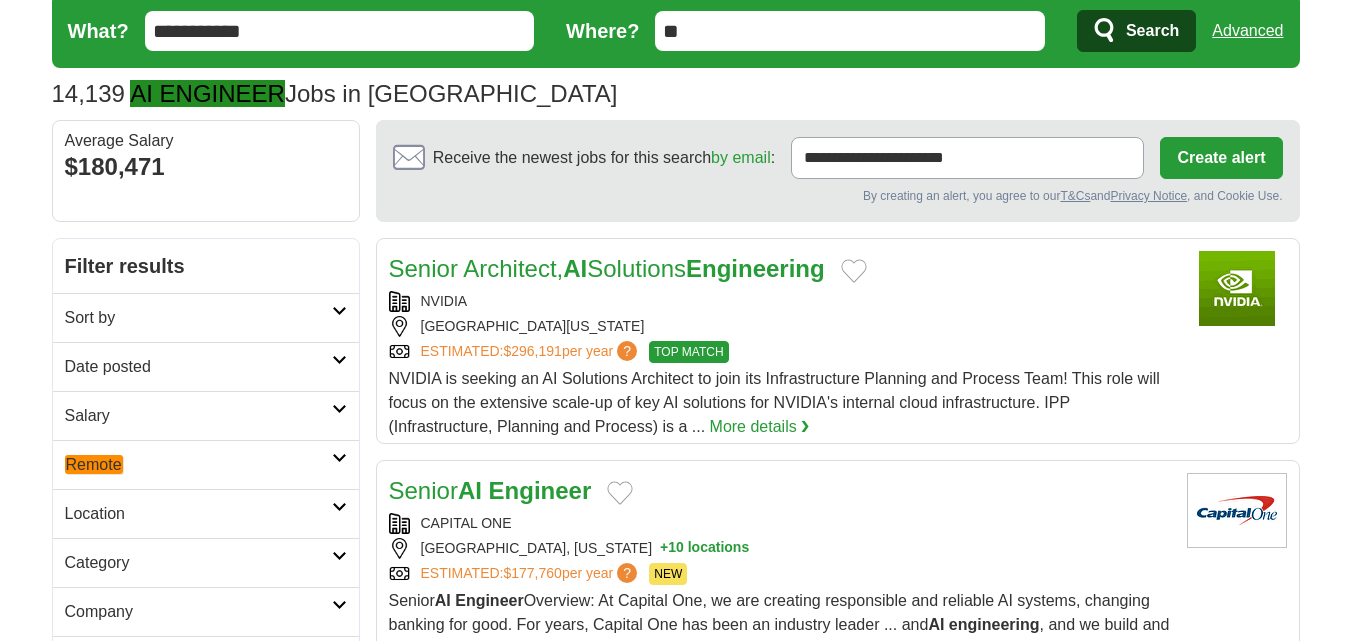 scroll, scrollTop: 100, scrollLeft: 0, axis: vertical 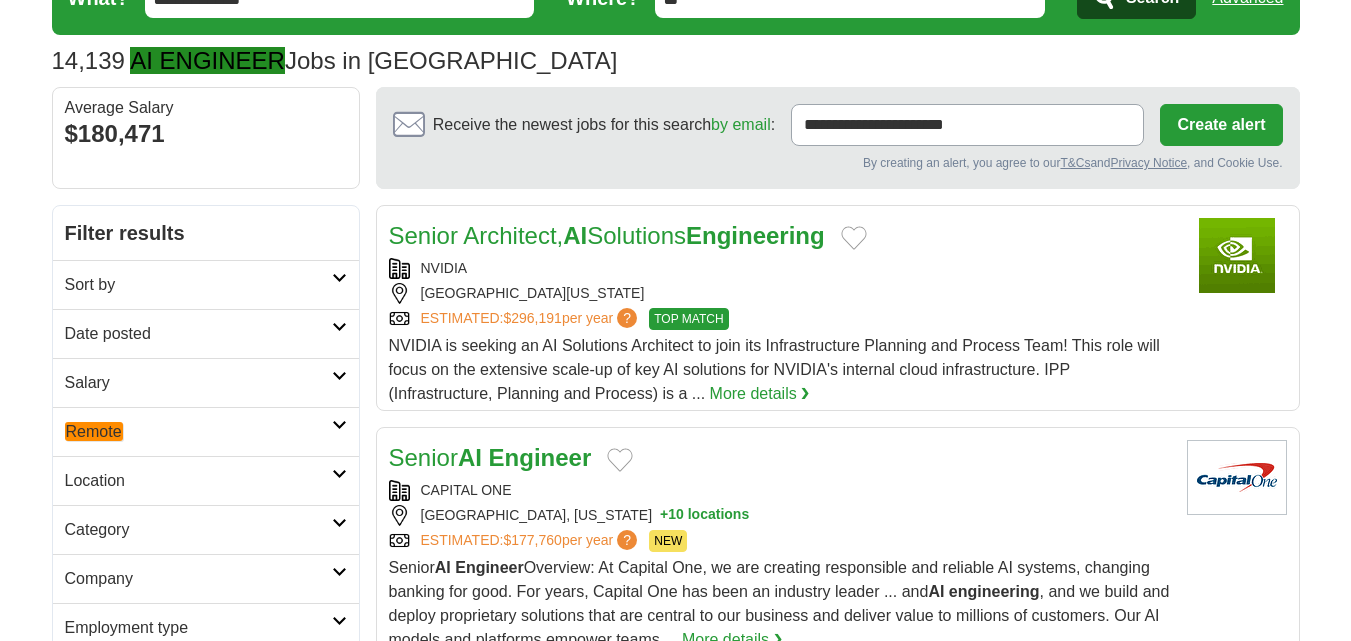 click on "Sort by" at bounding box center [198, 285] 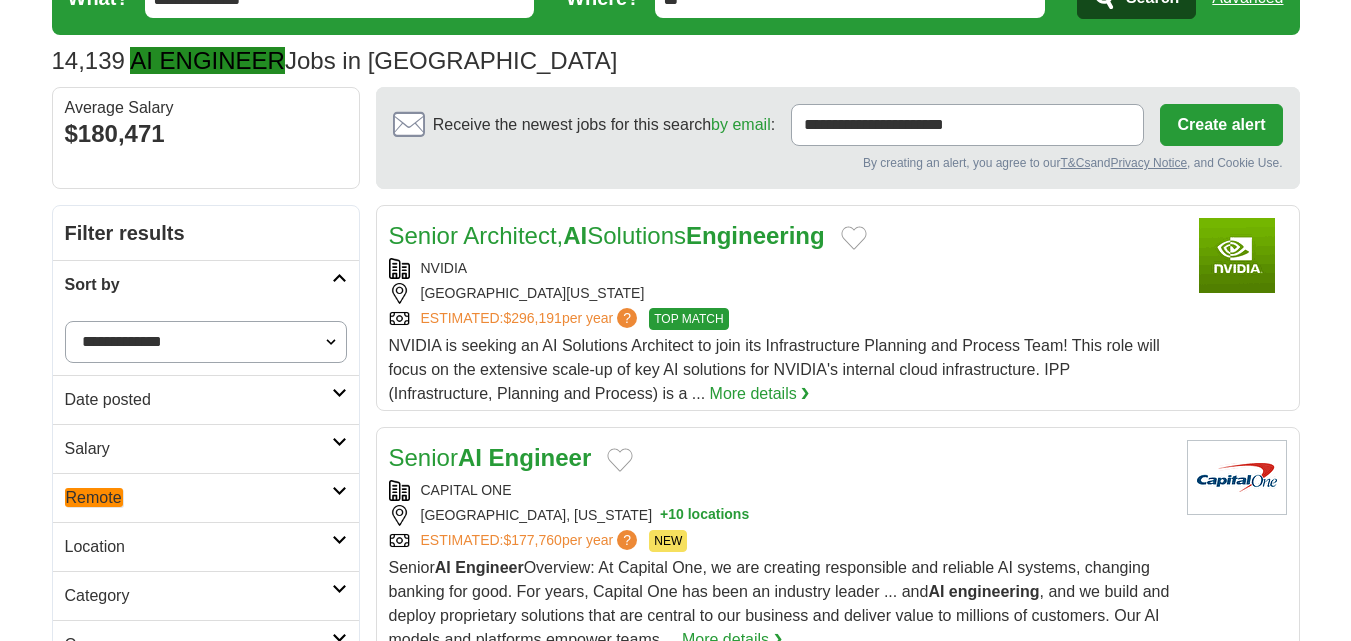 click on "Sort by" at bounding box center (198, 285) 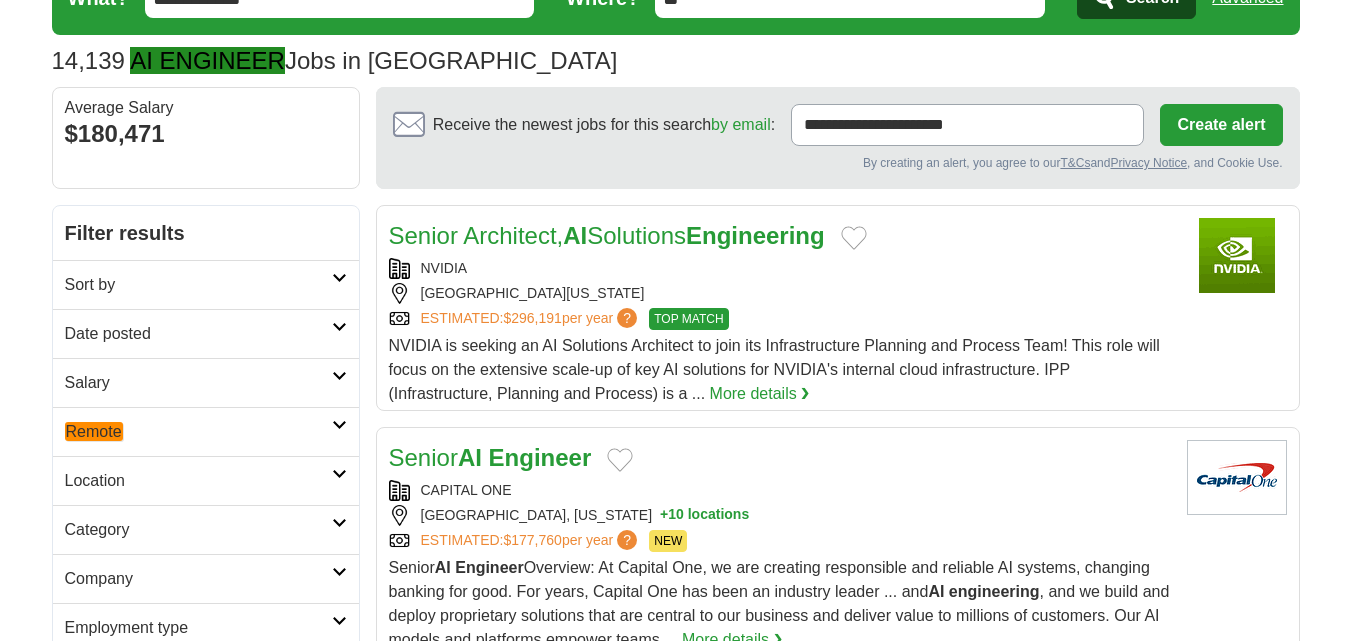click on "Date posted" at bounding box center [198, 334] 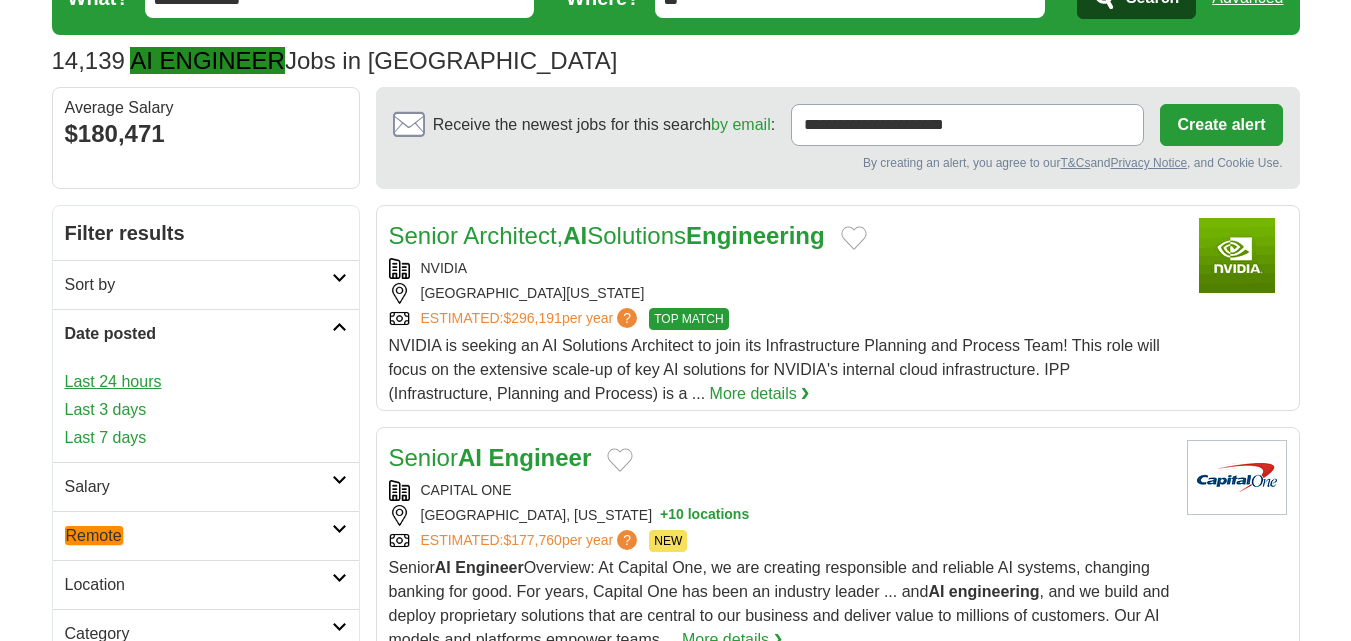 click on "Last 24 hours" at bounding box center [206, 382] 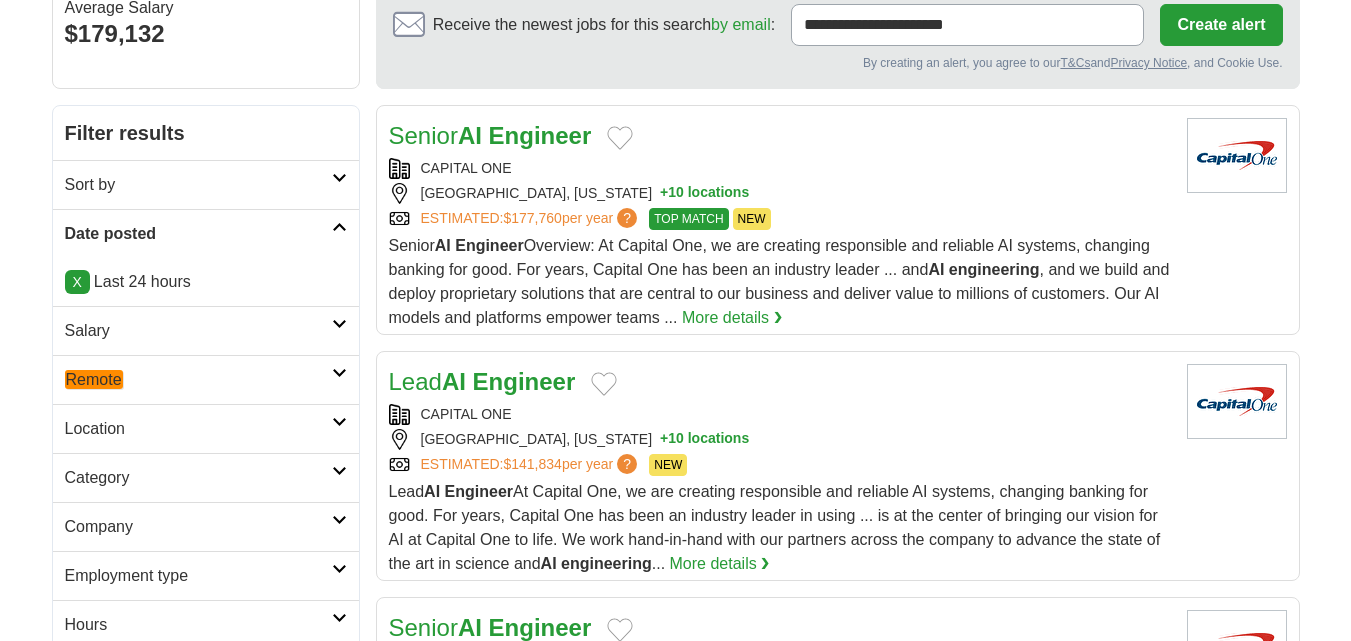 scroll, scrollTop: 0, scrollLeft: 0, axis: both 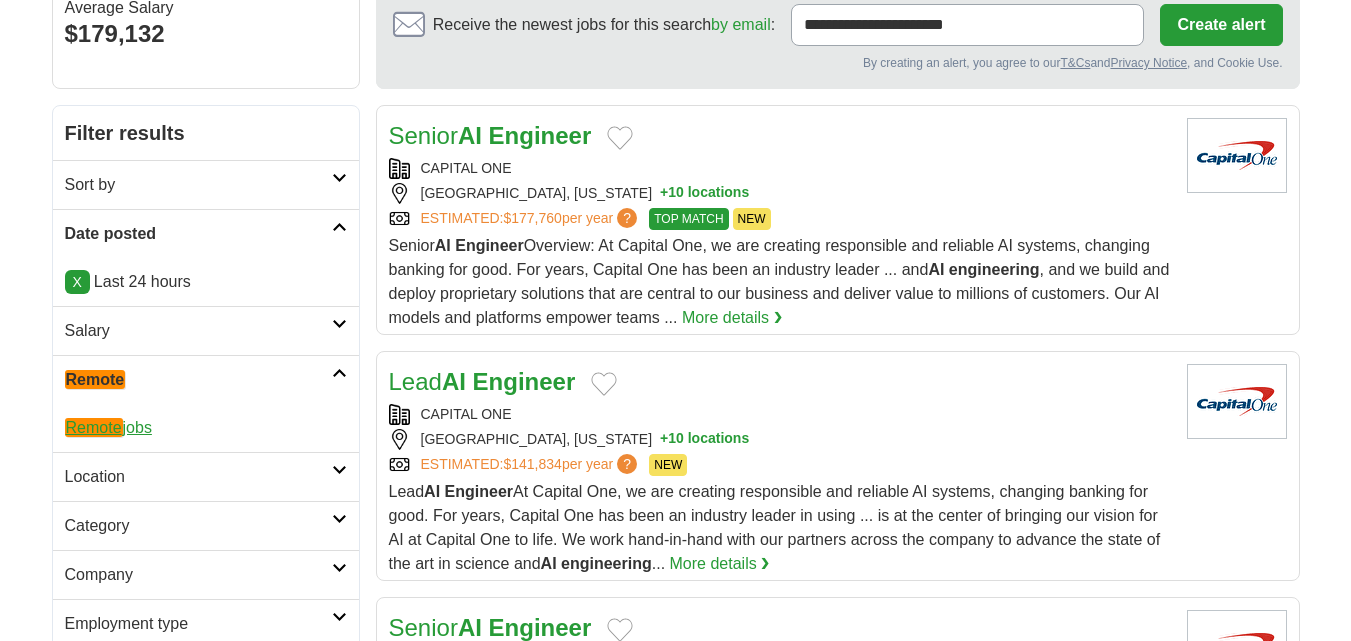click on "Remote" 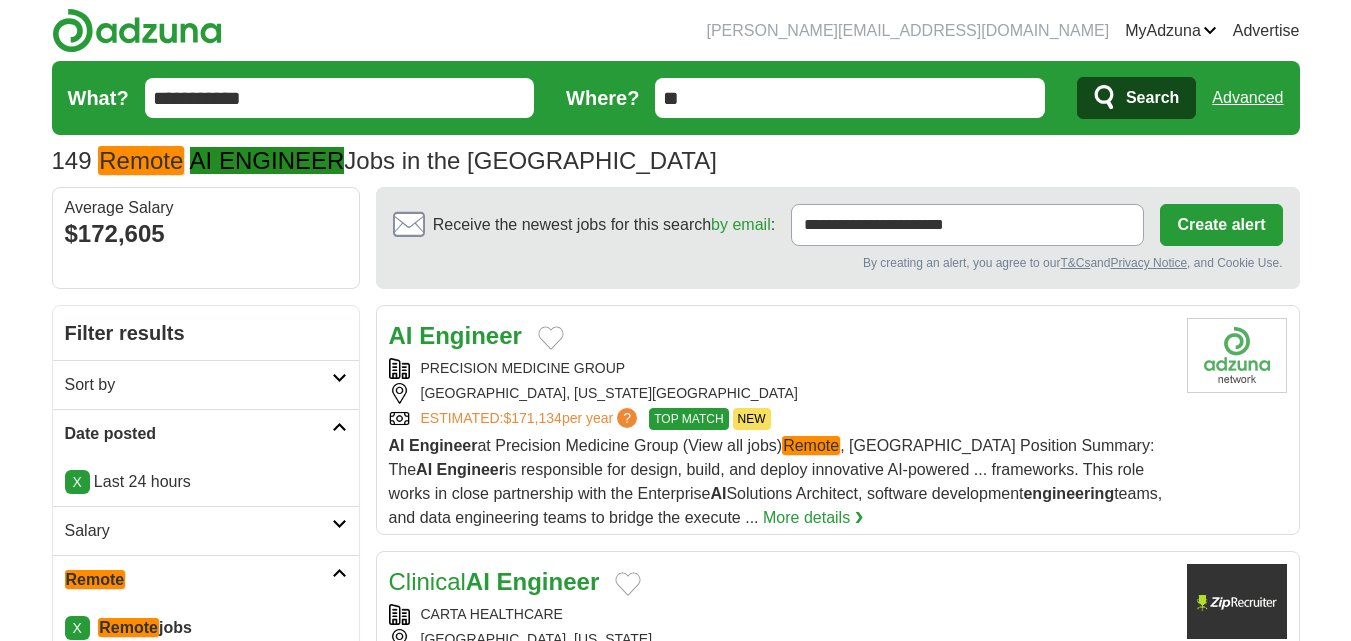 scroll, scrollTop: 0, scrollLeft: 0, axis: both 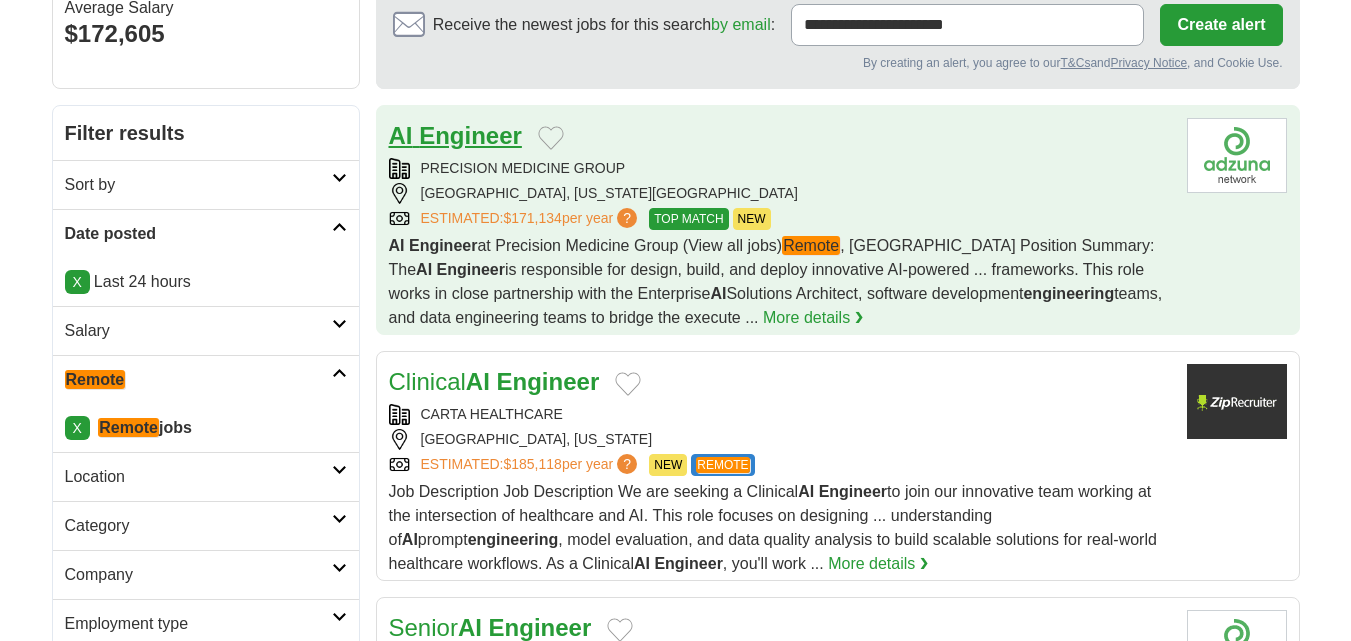 click on "Engineer" at bounding box center [470, 135] 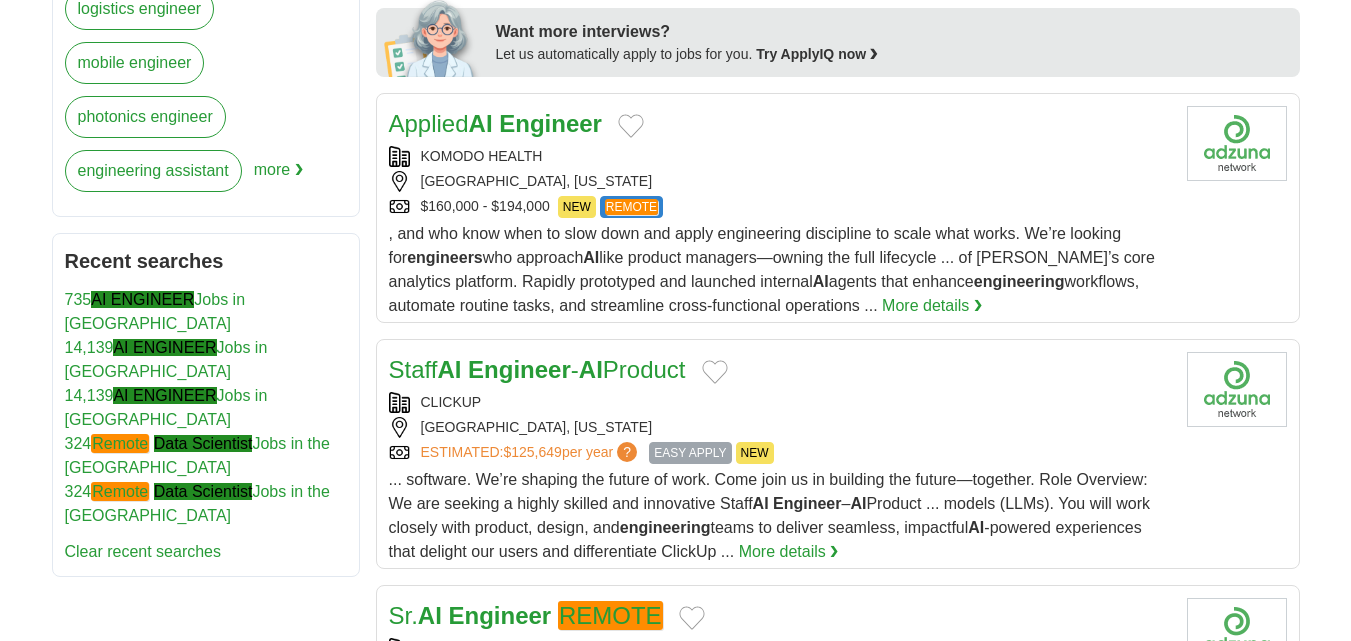 scroll, scrollTop: 1000, scrollLeft: 0, axis: vertical 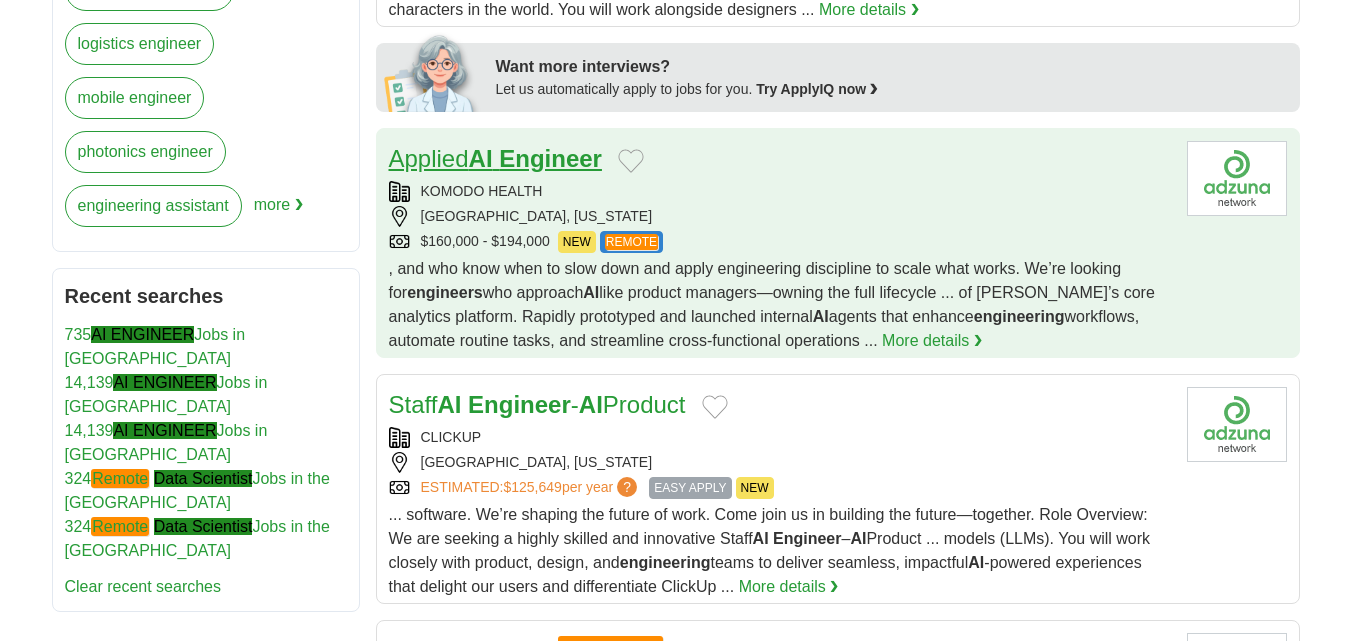click on "Applied  AI   Engineer" at bounding box center [495, 158] 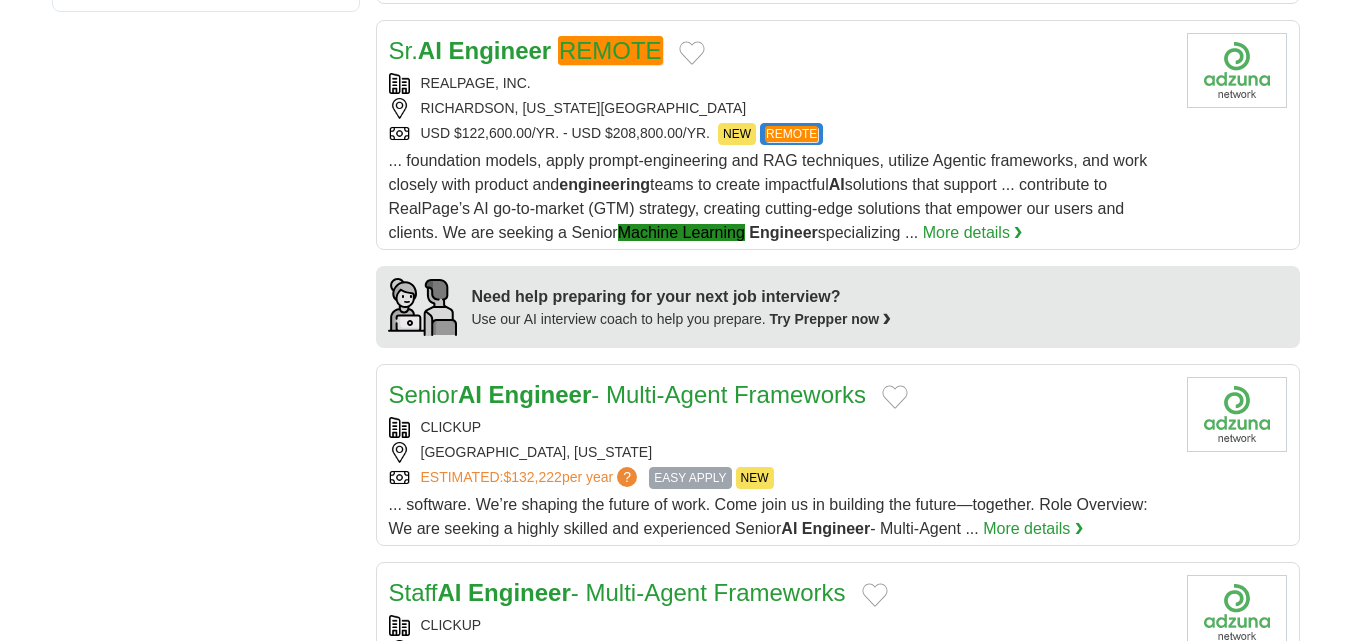 scroll, scrollTop: 1500, scrollLeft: 0, axis: vertical 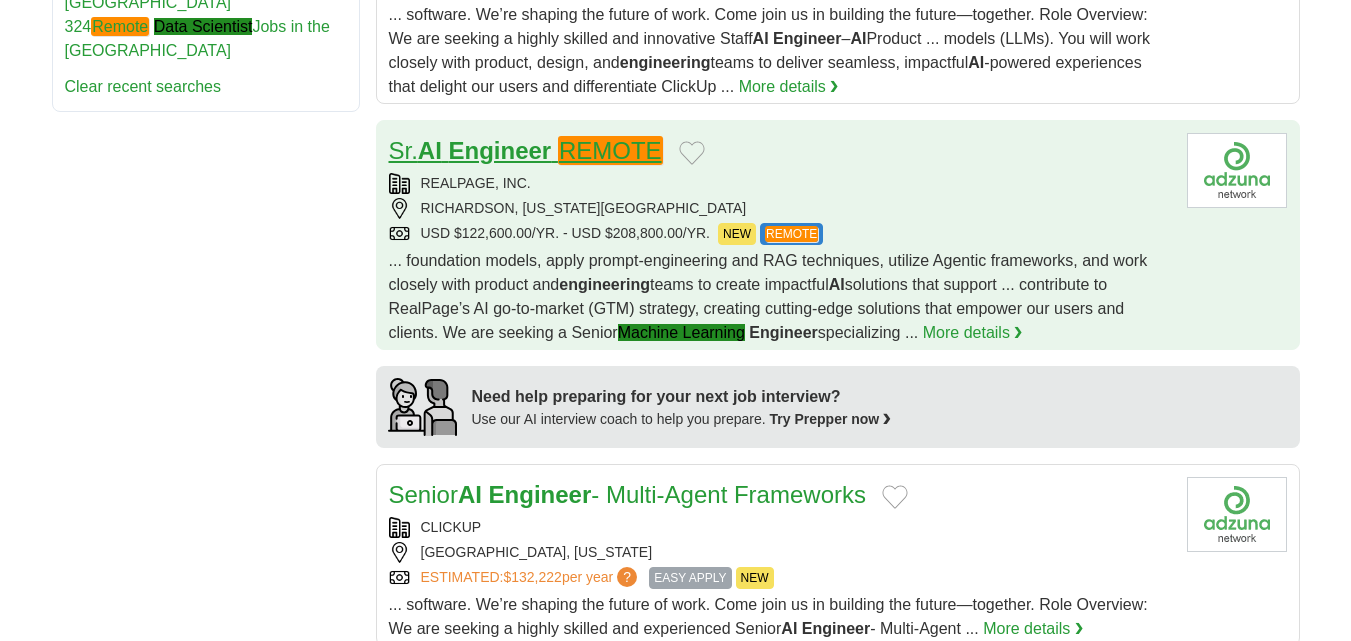 click on "Sr.  AI   Engineer   REMOTE" at bounding box center (526, 150) 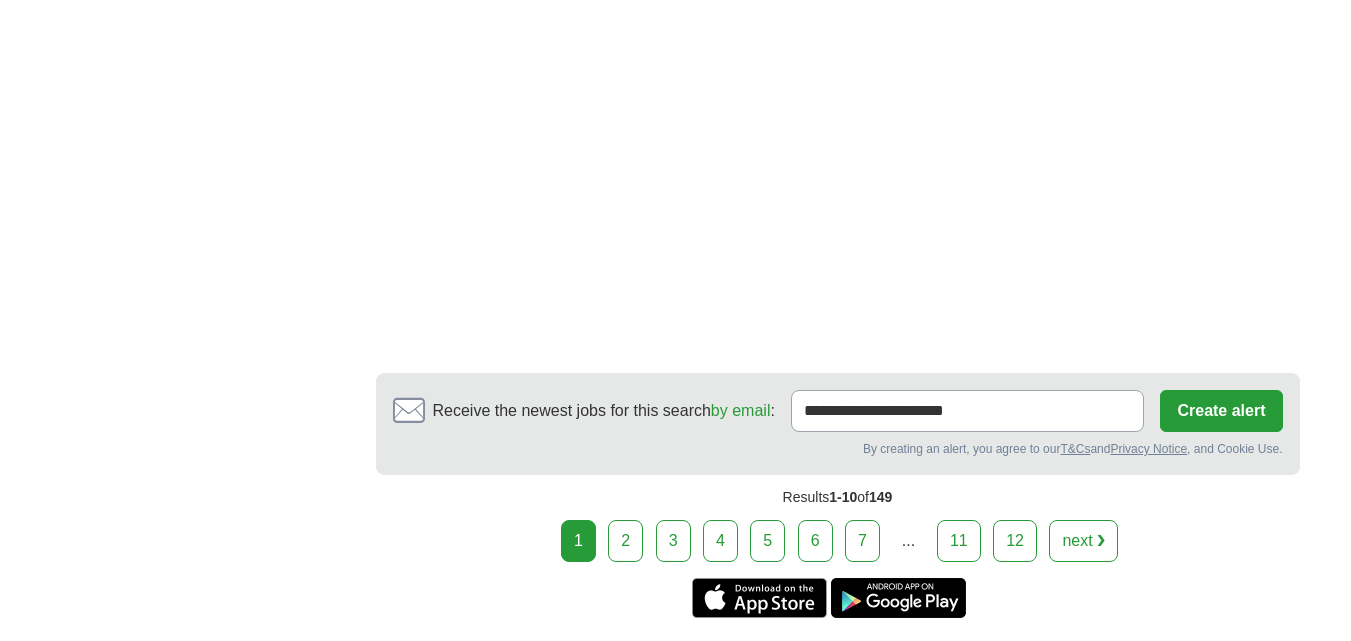scroll, scrollTop: 3888, scrollLeft: 0, axis: vertical 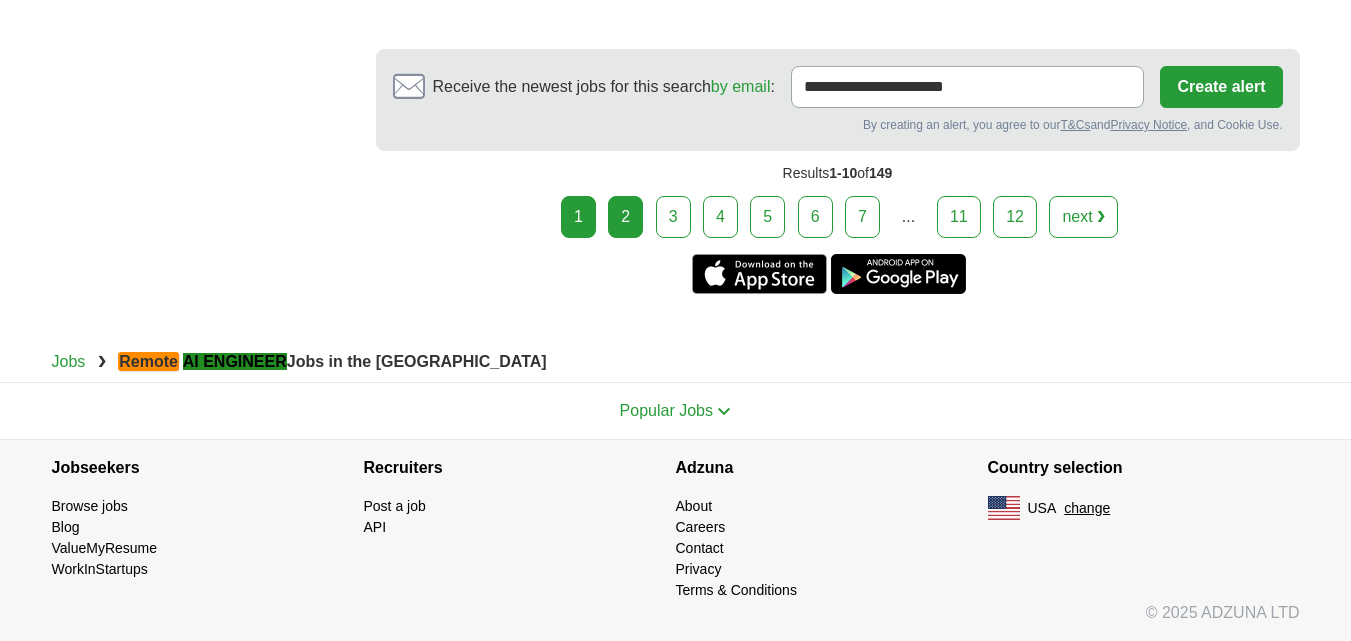 click on "2" at bounding box center (625, 217) 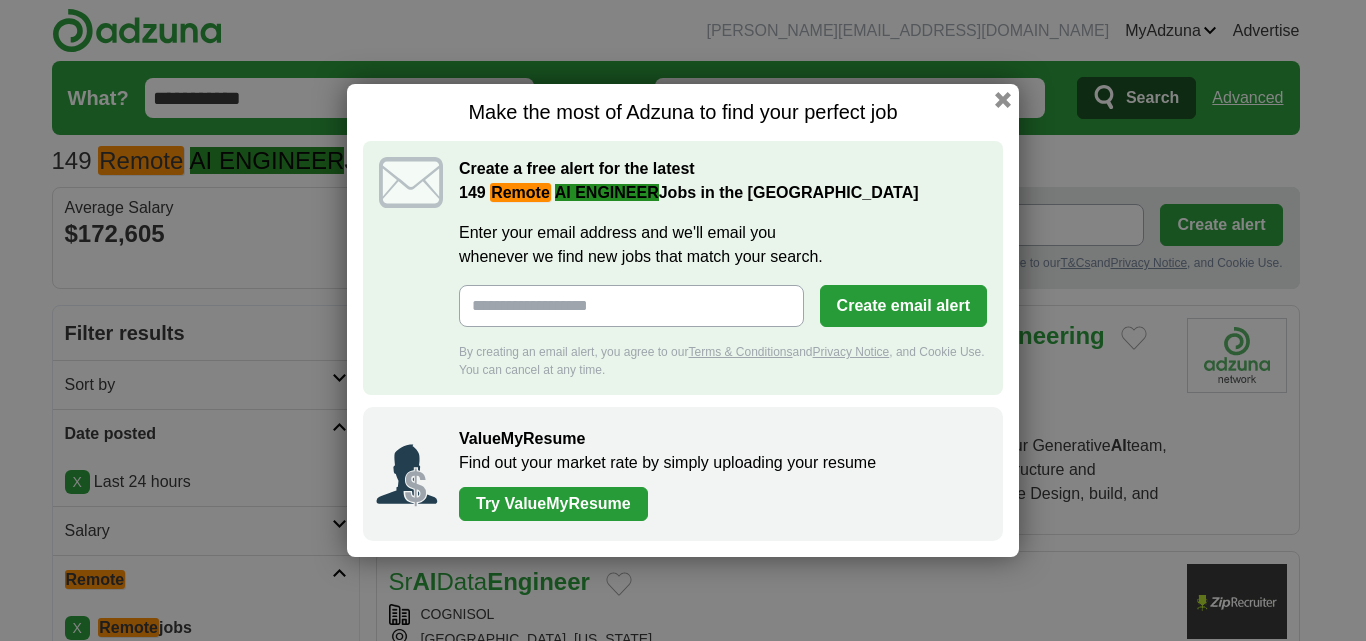 scroll, scrollTop: 0, scrollLeft: 0, axis: both 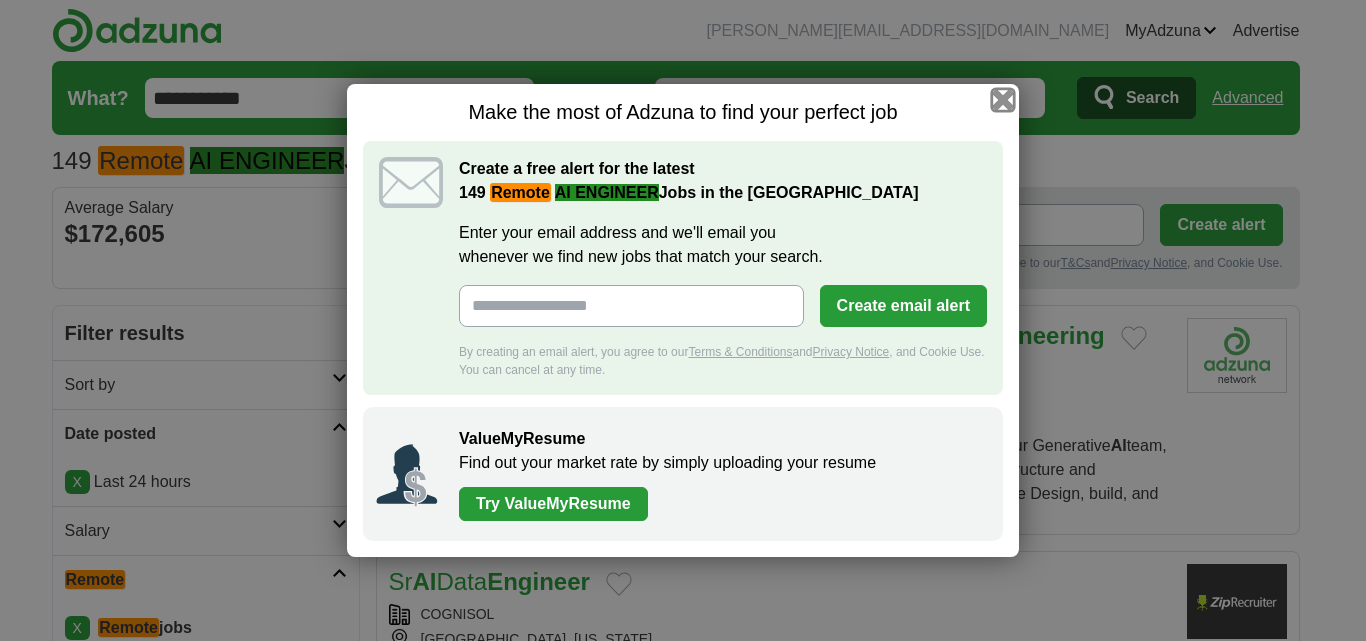 click at bounding box center (1003, 100) 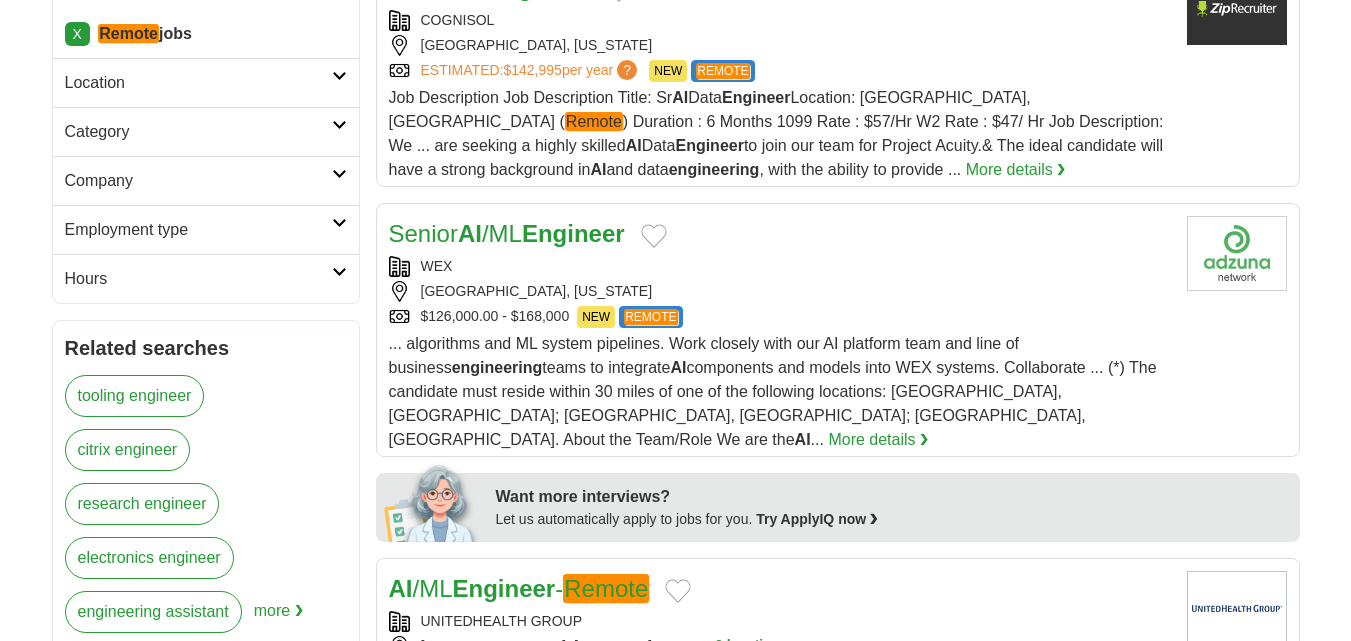 scroll, scrollTop: 600, scrollLeft: 0, axis: vertical 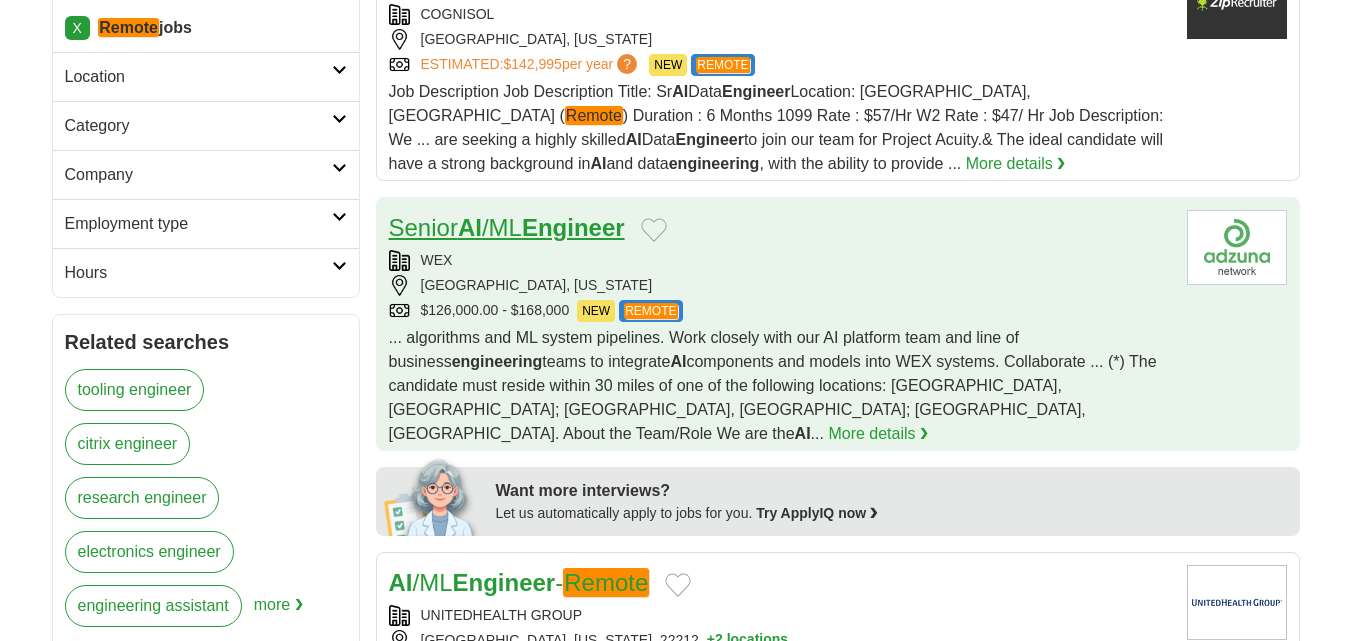 click on "AI" at bounding box center [470, 227] 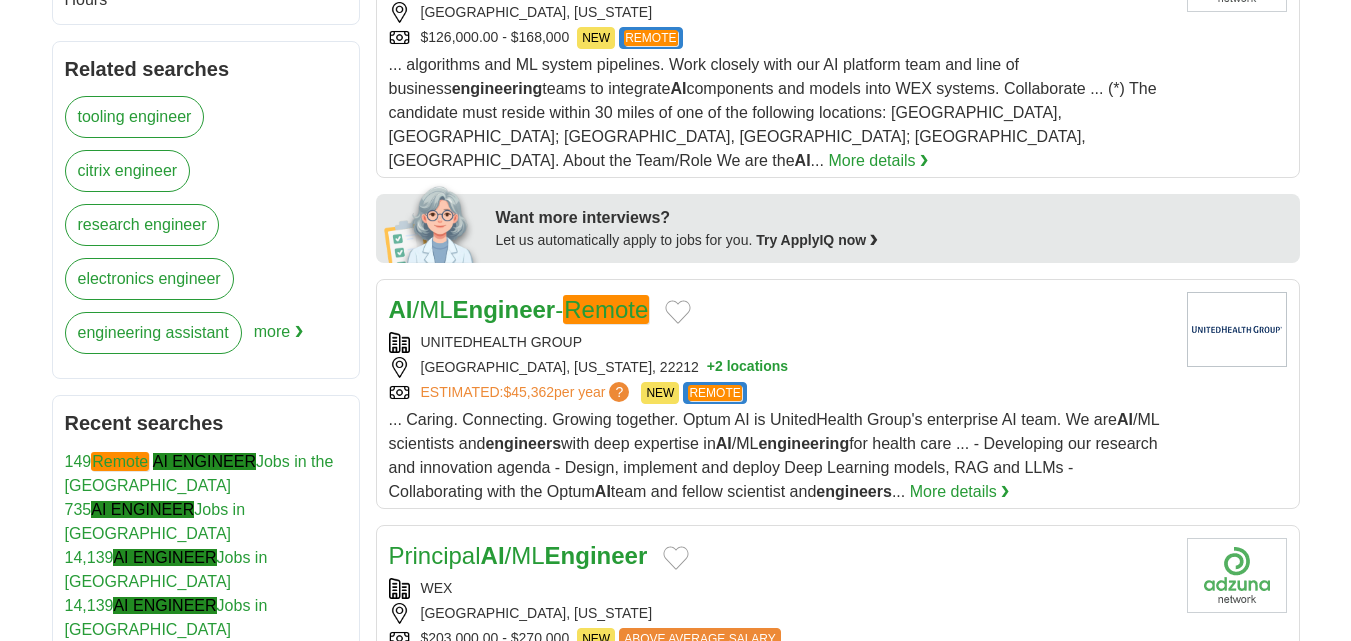scroll, scrollTop: 900, scrollLeft: 0, axis: vertical 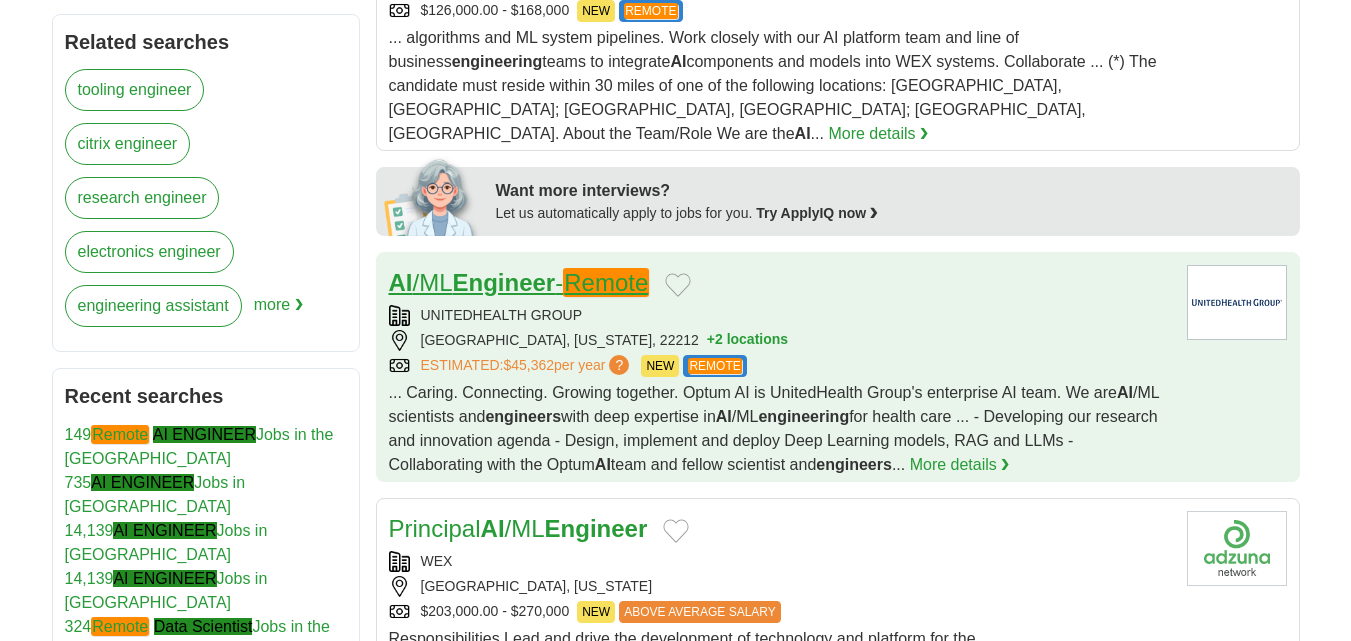 click on "AI" at bounding box center [401, 282] 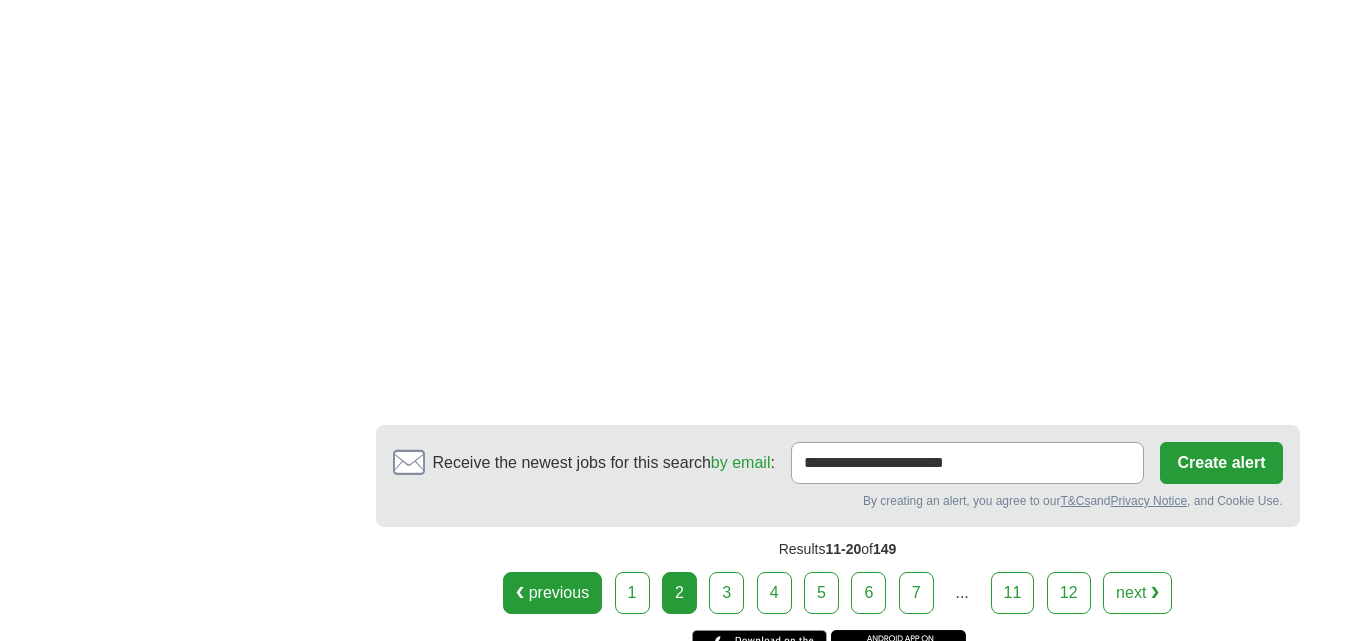 scroll, scrollTop: 3700, scrollLeft: 0, axis: vertical 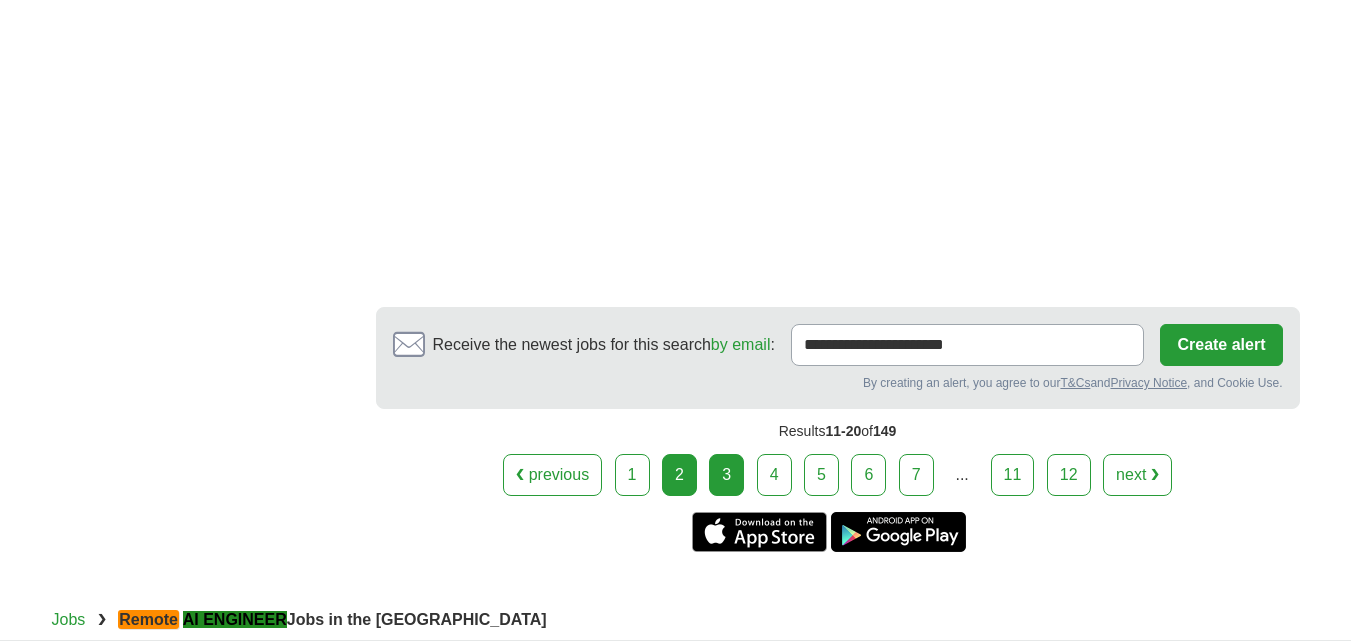 click on "3" at bounding box center [726, 475] 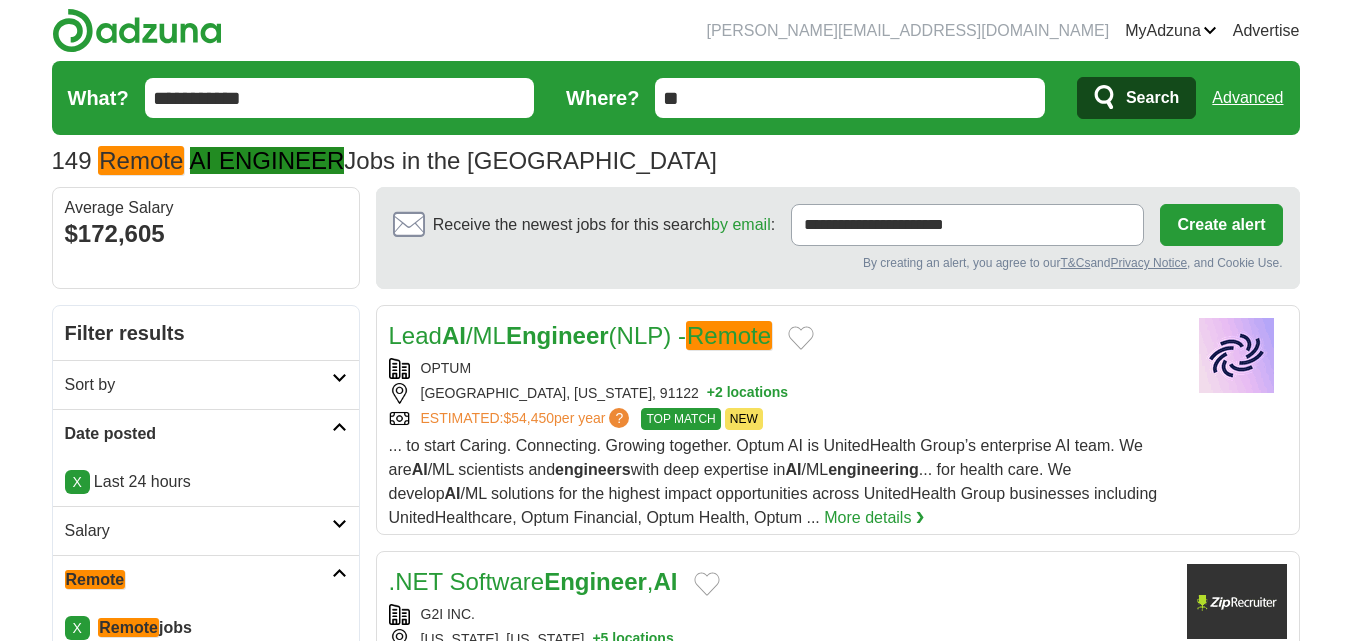 scroll, scrollTop: 0, scrollLeft: 0, axis: both 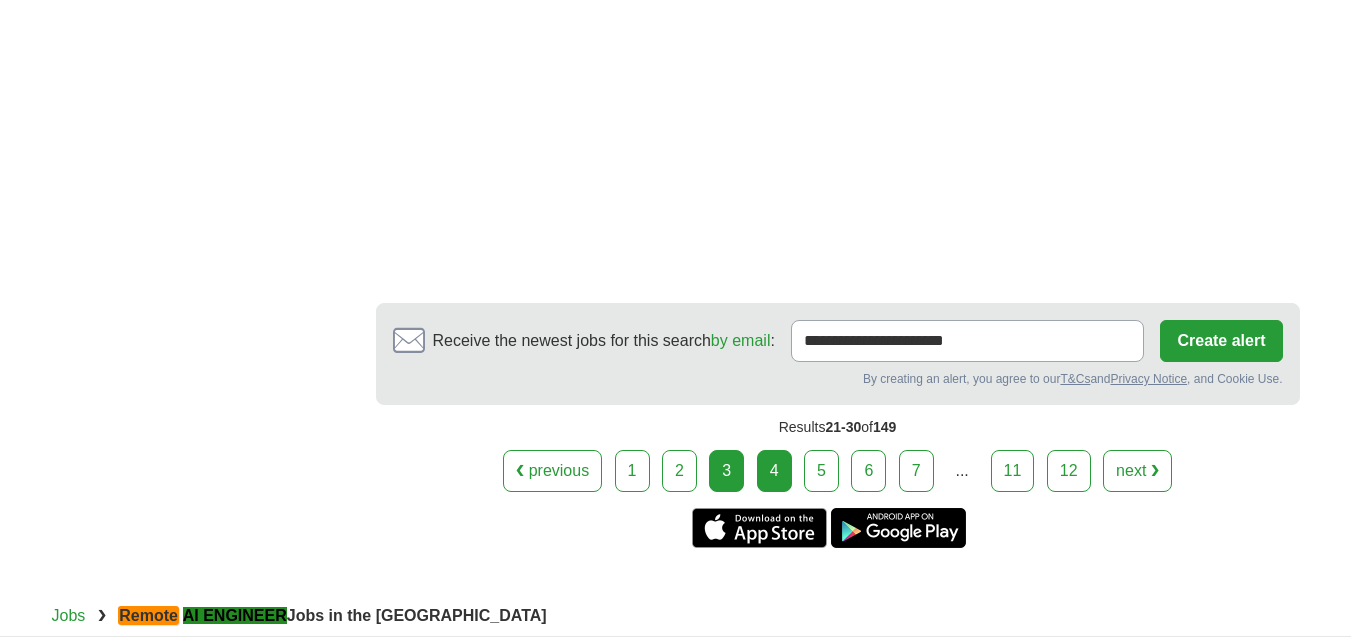 click on "4" at bounding box center (774, 471) 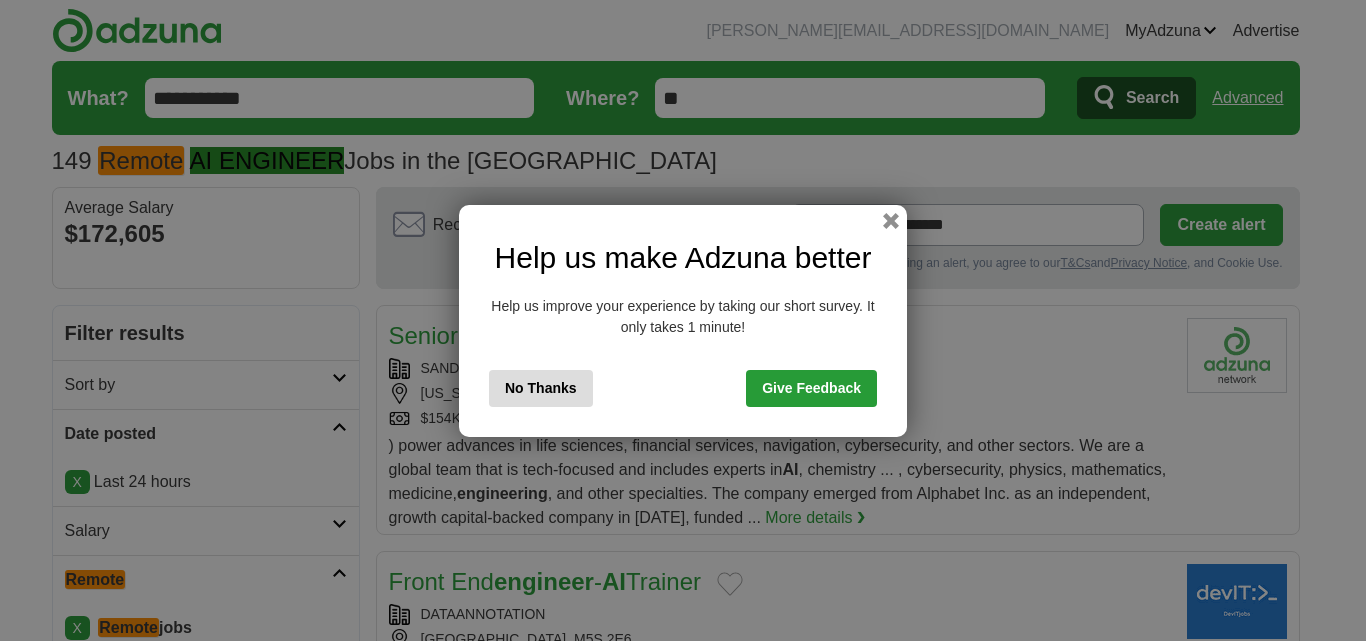 scroll, scrollTop: 0, scrollLeft: 0, axis: both 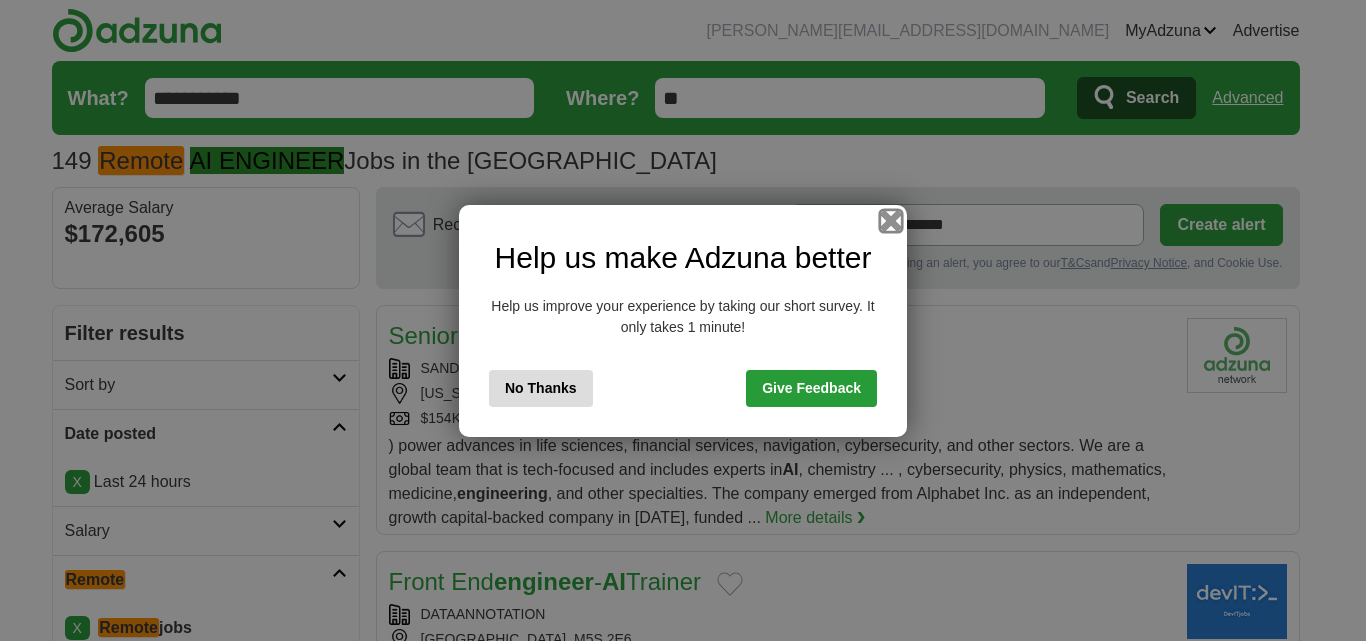 click at bounding box center (891, 220) 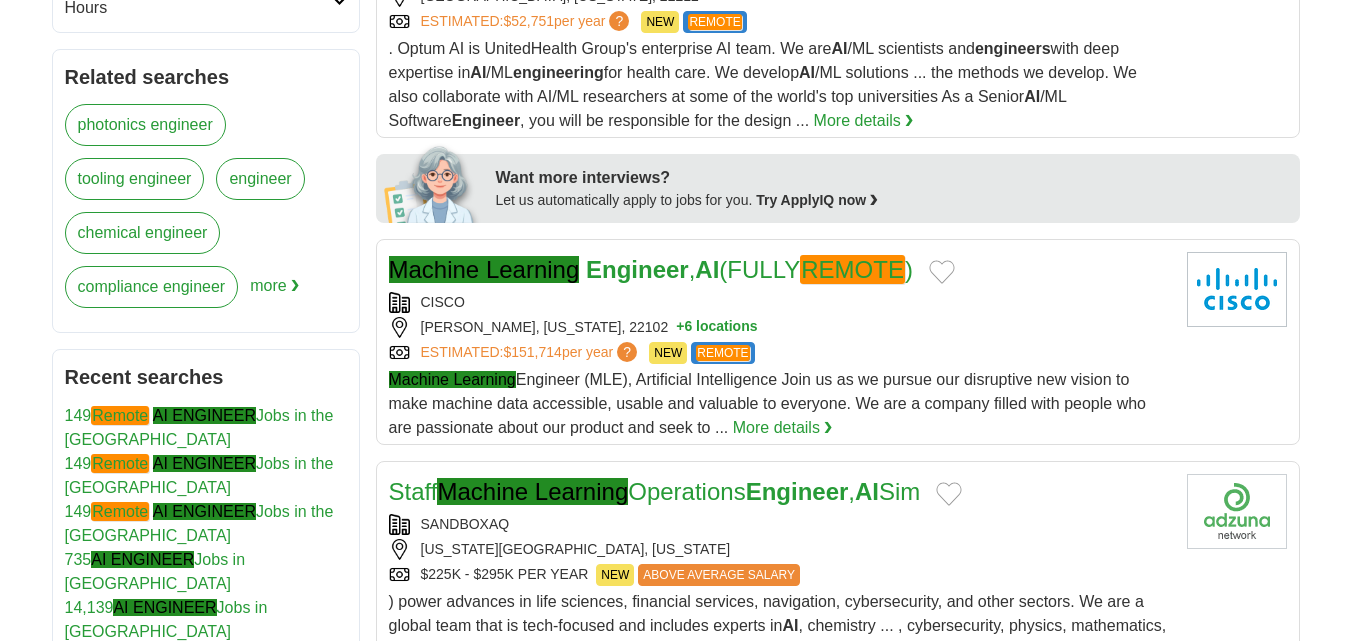 scroll, scrollTop: 900, scrollLeft: 0, axis: vertical 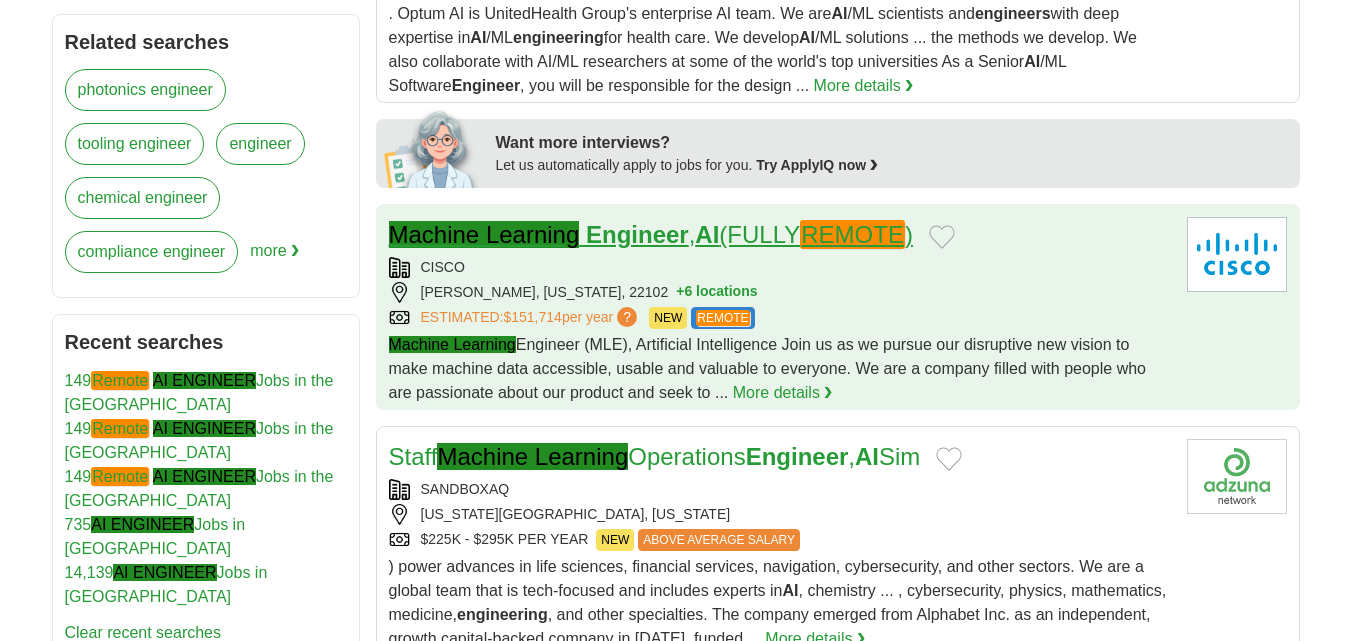 click on "Machine Learning" at bounding box center (484, 234) 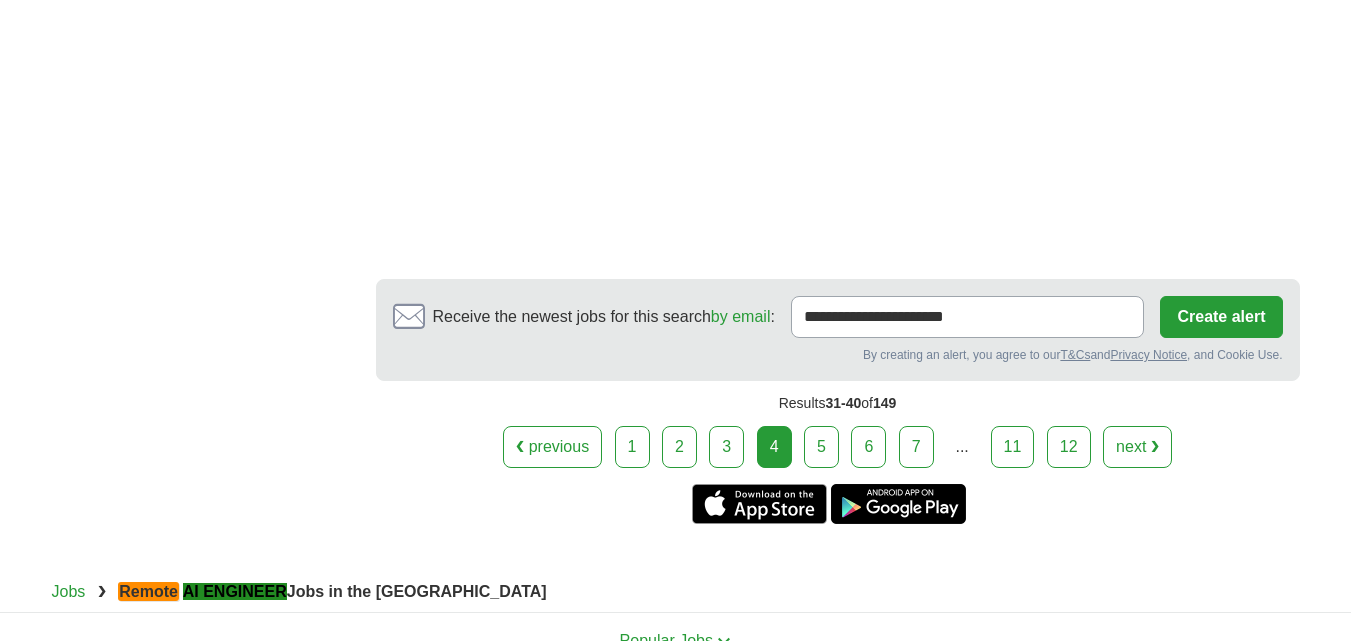 scroll, scrollTop: 4000, scrollLeft: 0, axis: vertical 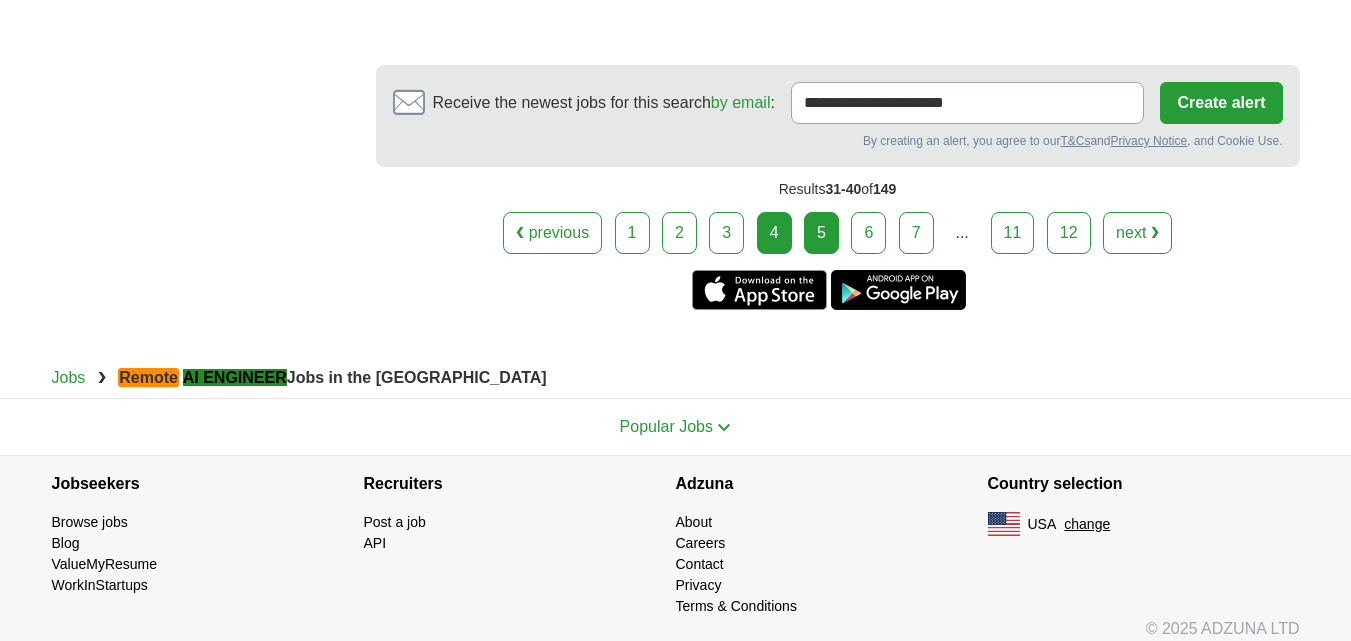 click on "5" at bounding box center (821, 233) 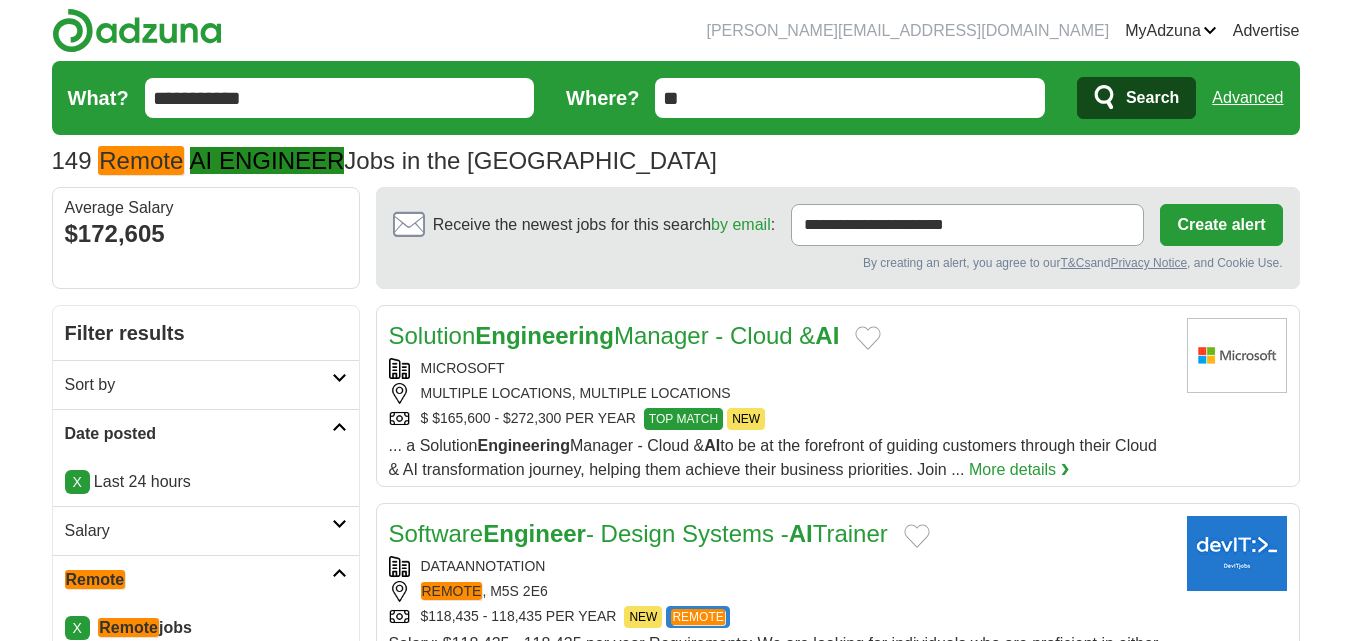 scroll, scrollTop: 300, scrollLeft: 0, axis: vertical 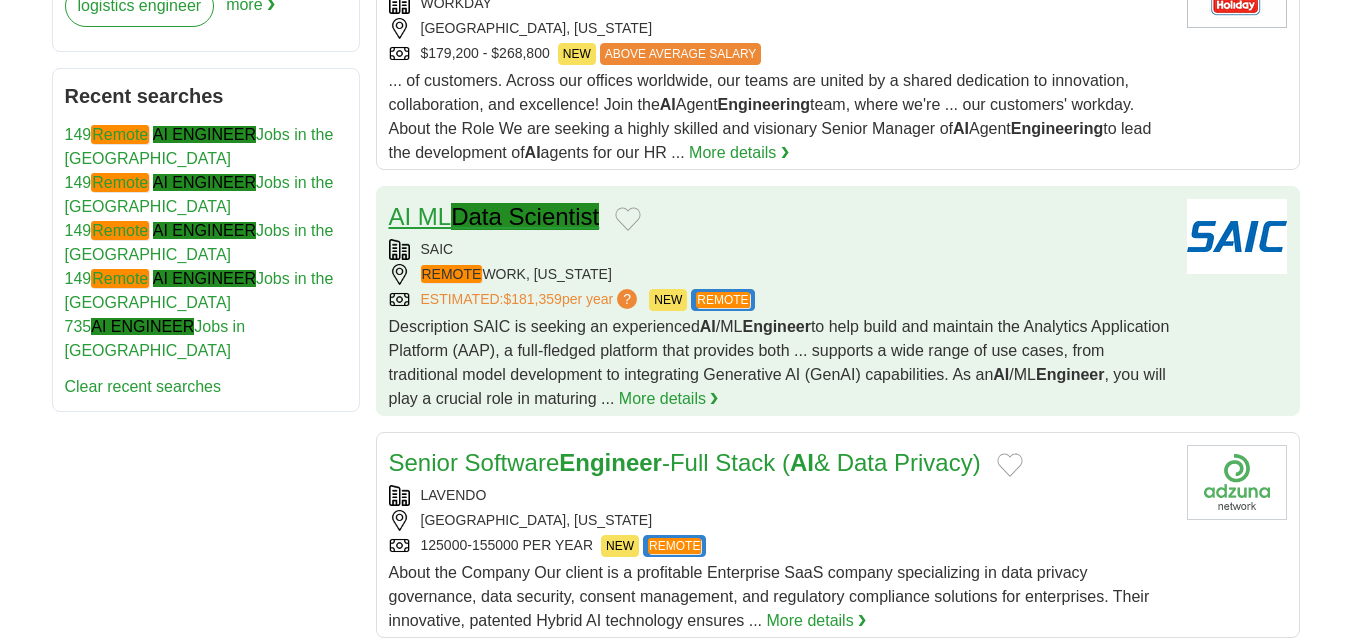 click on "AI ML  Data Scientist" at bounding box center (494, 216) 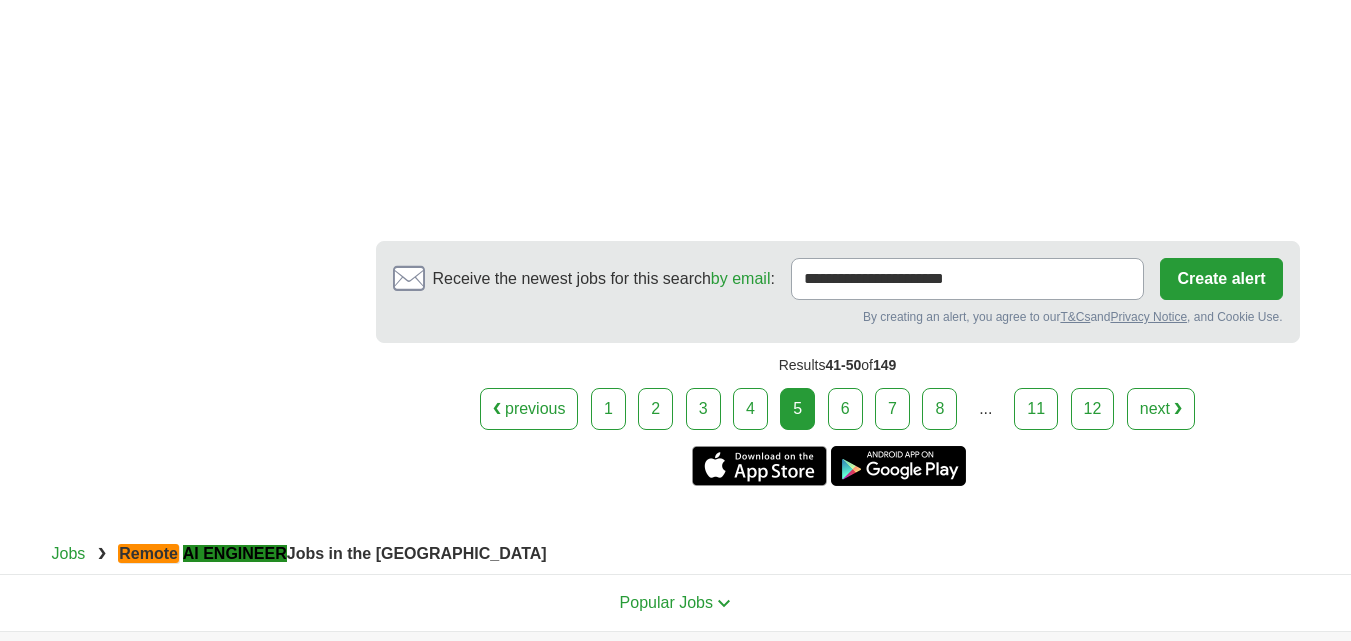 scroll, scrollTop: 3742, scrollLeft: 0, axis: vertical 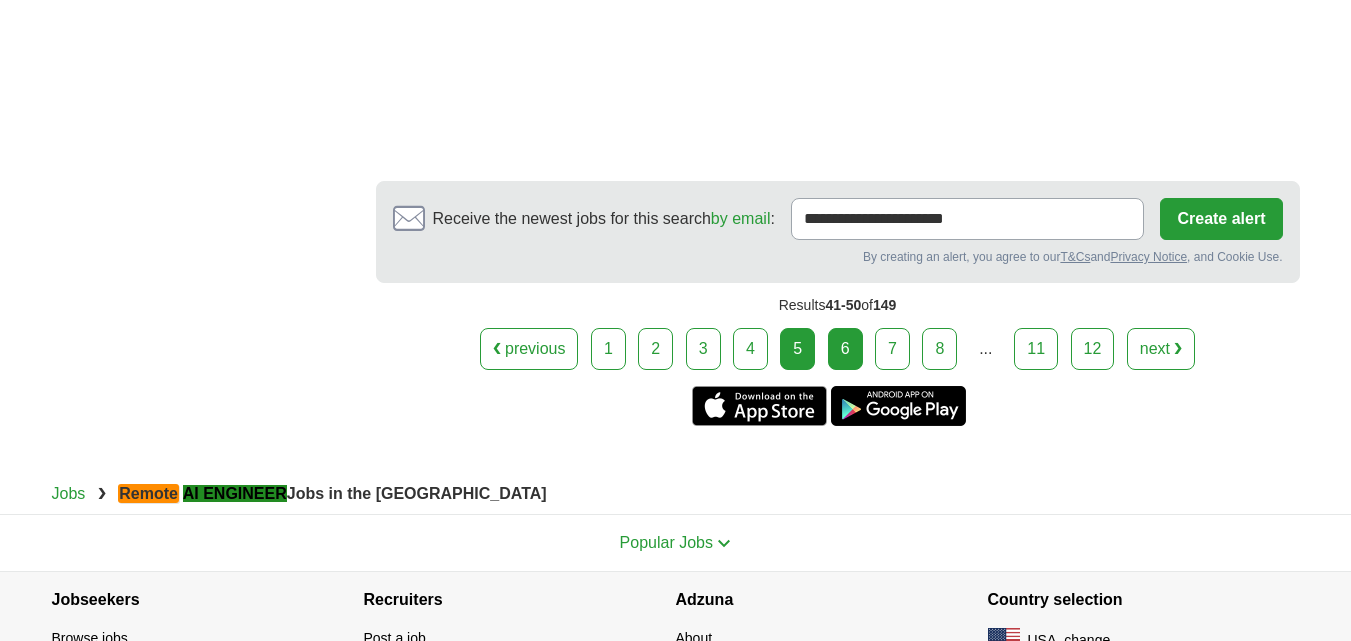 click on "6" at bounding box center (845, 349) 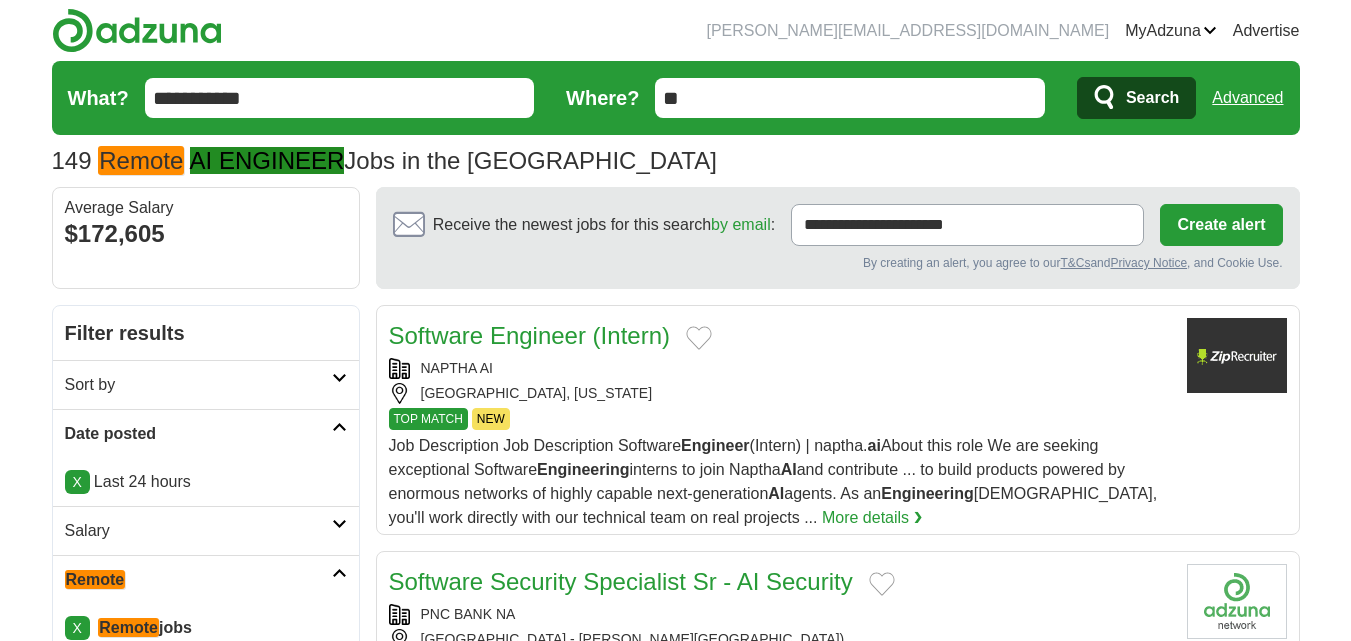 scroll, scrollTop: 6, scrollLeft: 0, axis: vertical 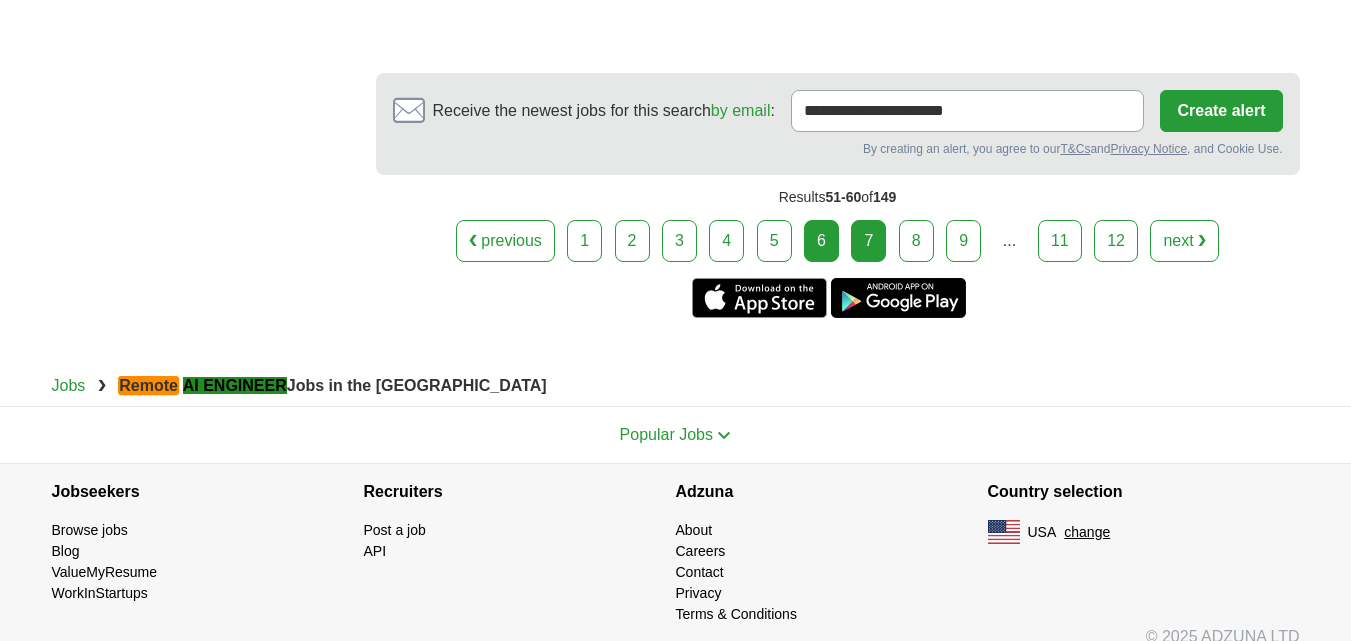click on "7" at bounding box center (868, 241) 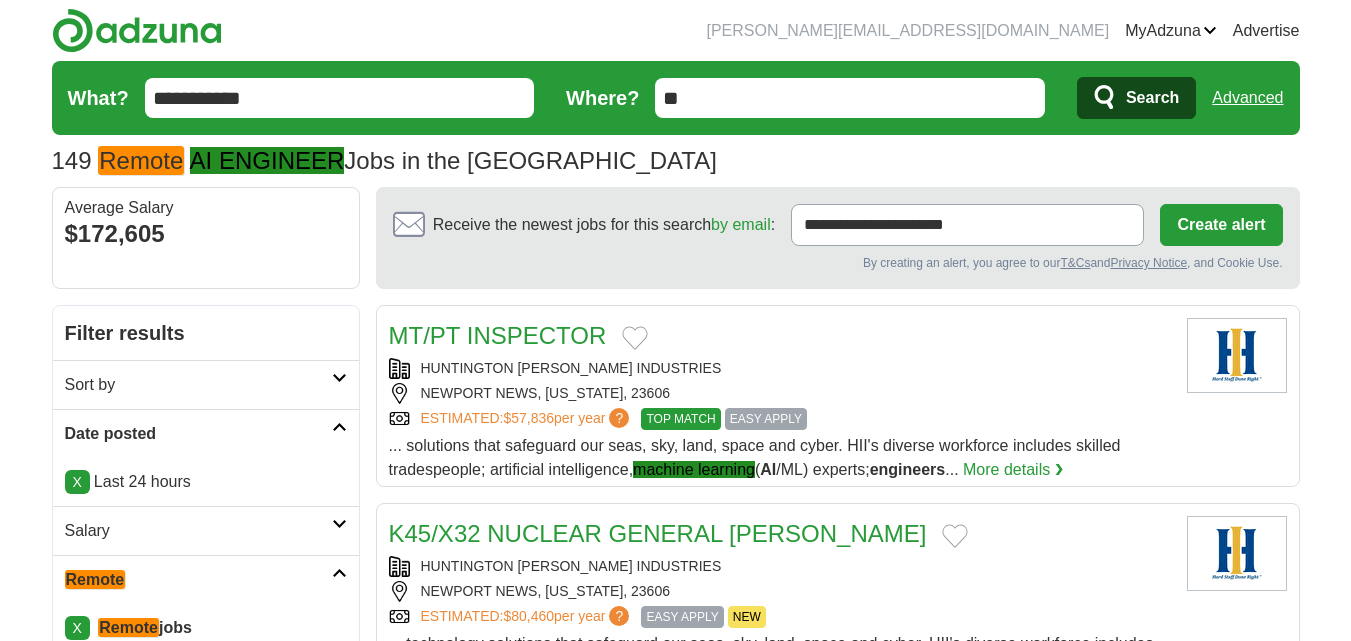 scroll, scrollTop: 0, scrollLeft: 0, axis: both 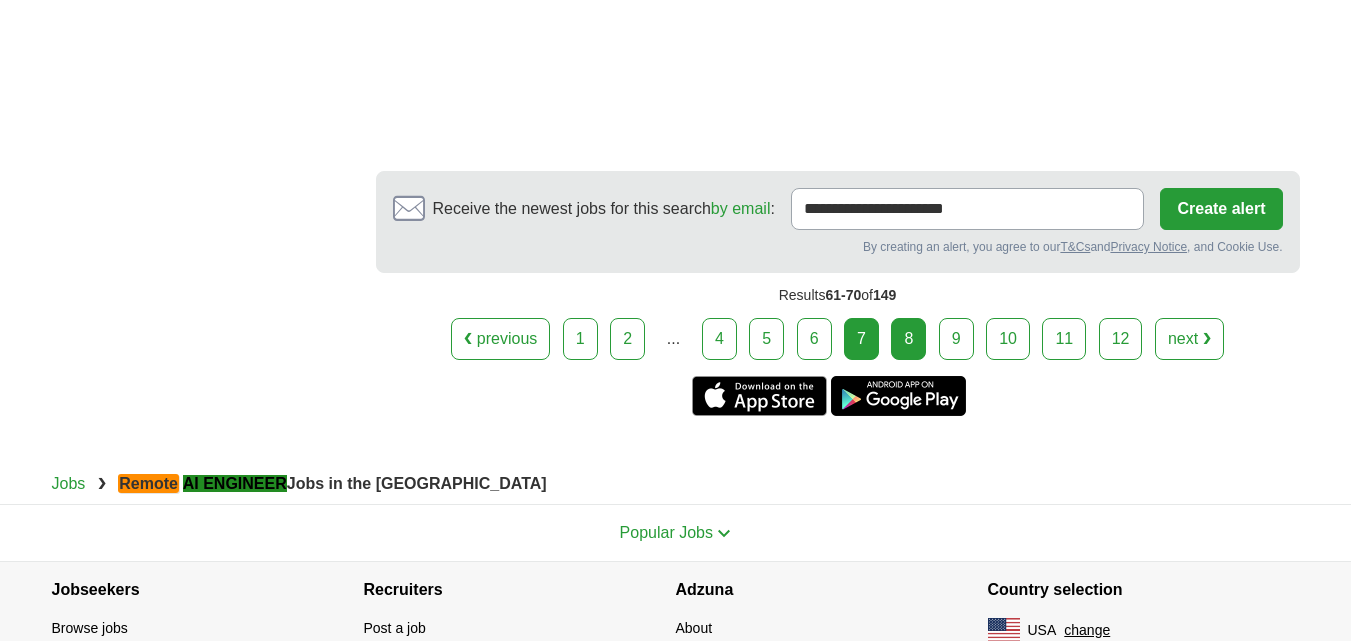 click on "8" at bounding box center [908, 339] 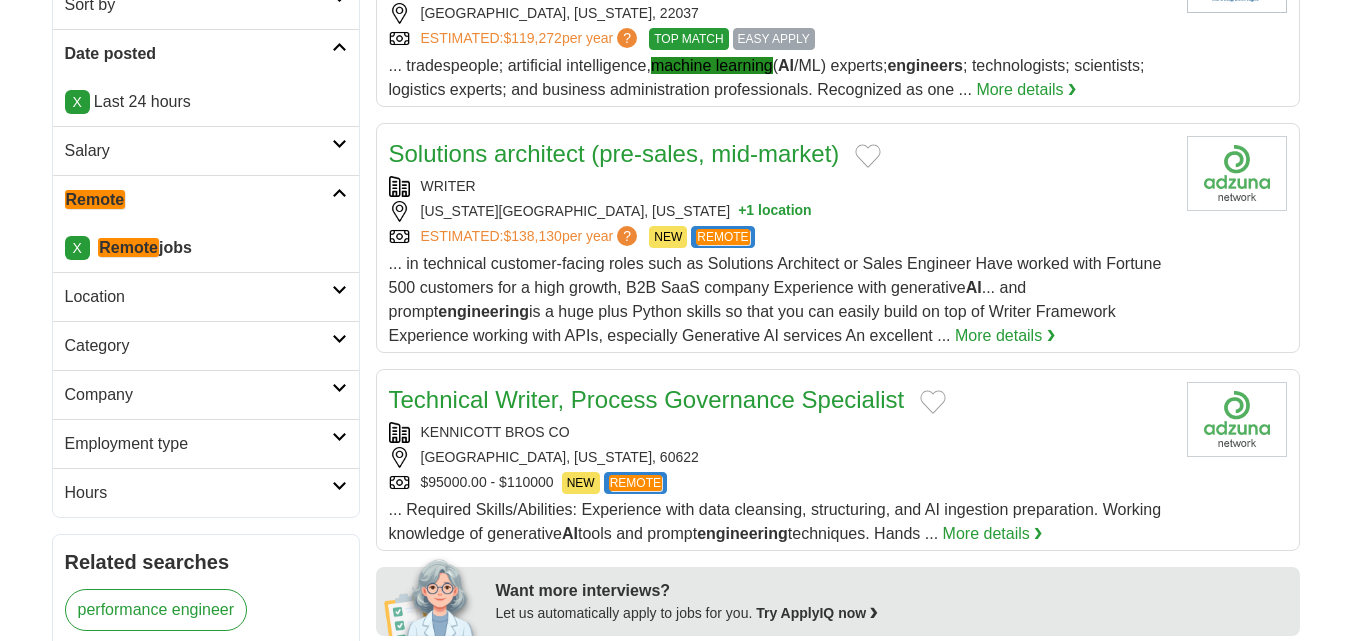 scroll, scrollTop: 0, scrollLeft: 0, axis: both 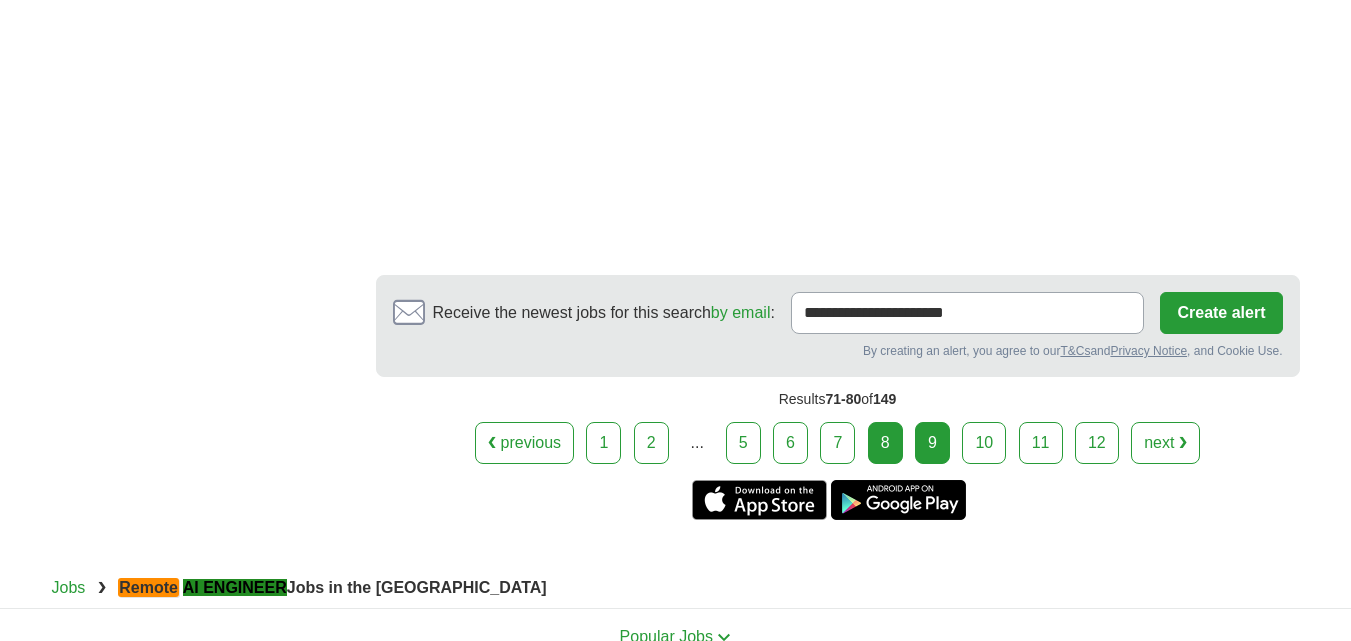 click on "9" at bounding box center [932, 443] 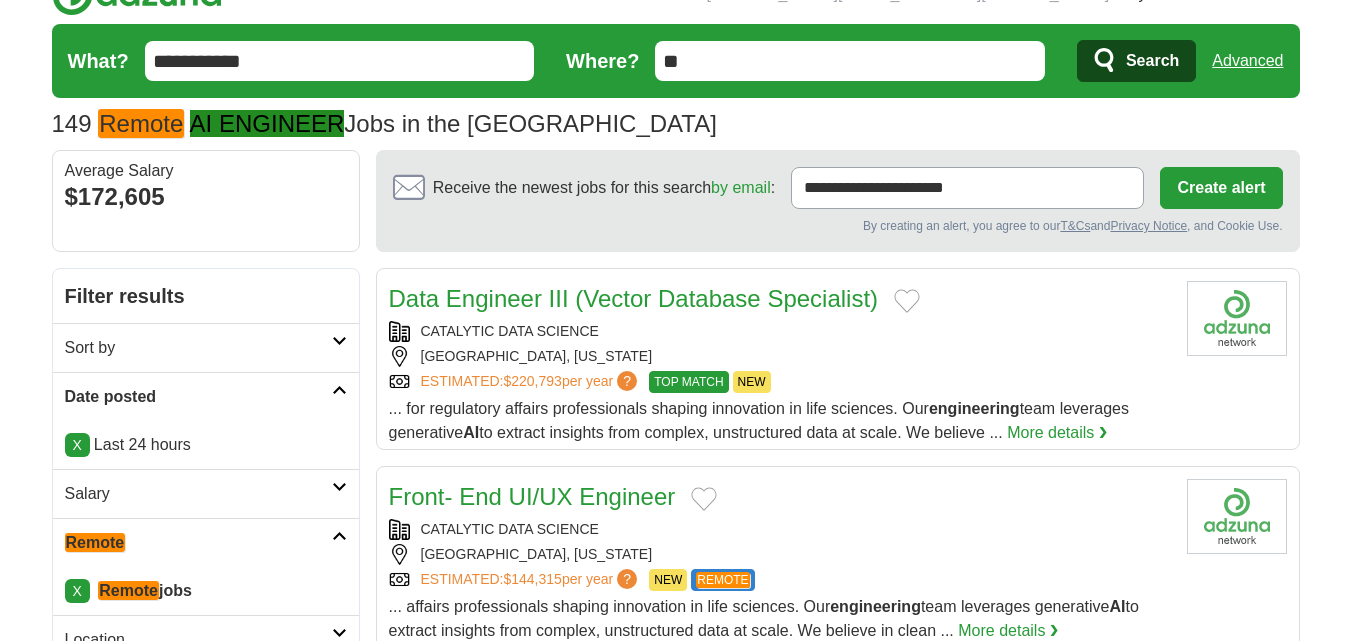 scroll, scrollTop: 0, scrollLeft: 0, axis: both 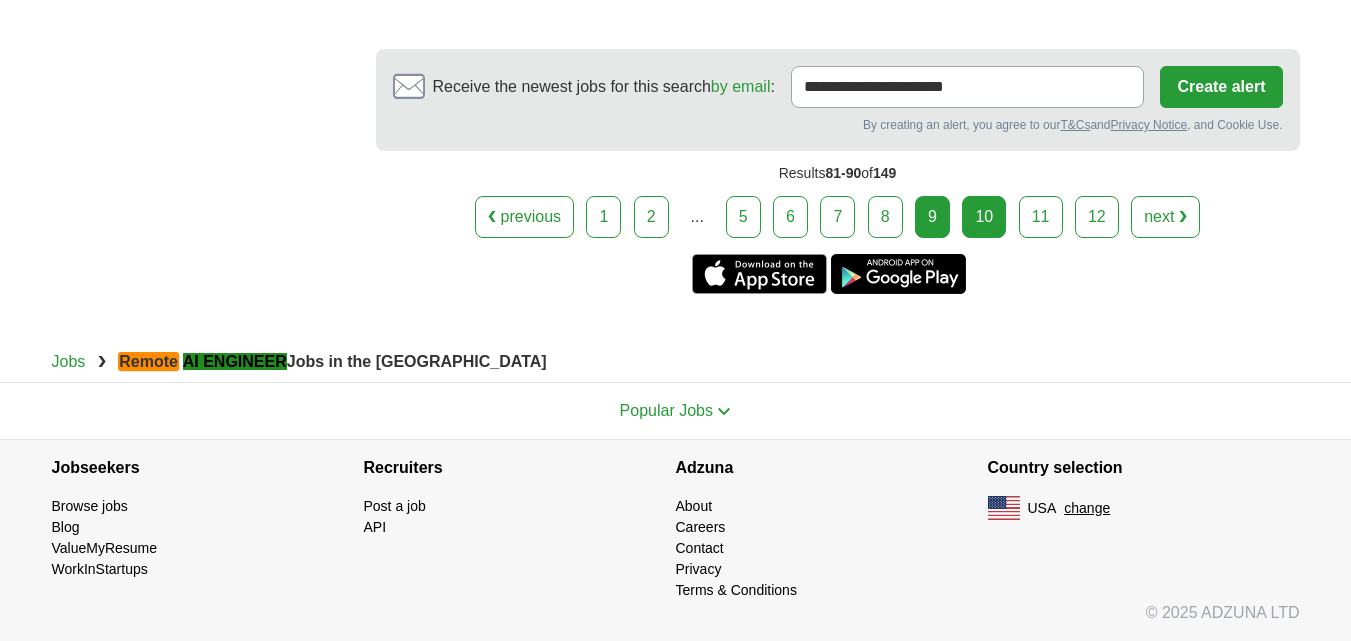click on "10" at bounding box center (984, 217) 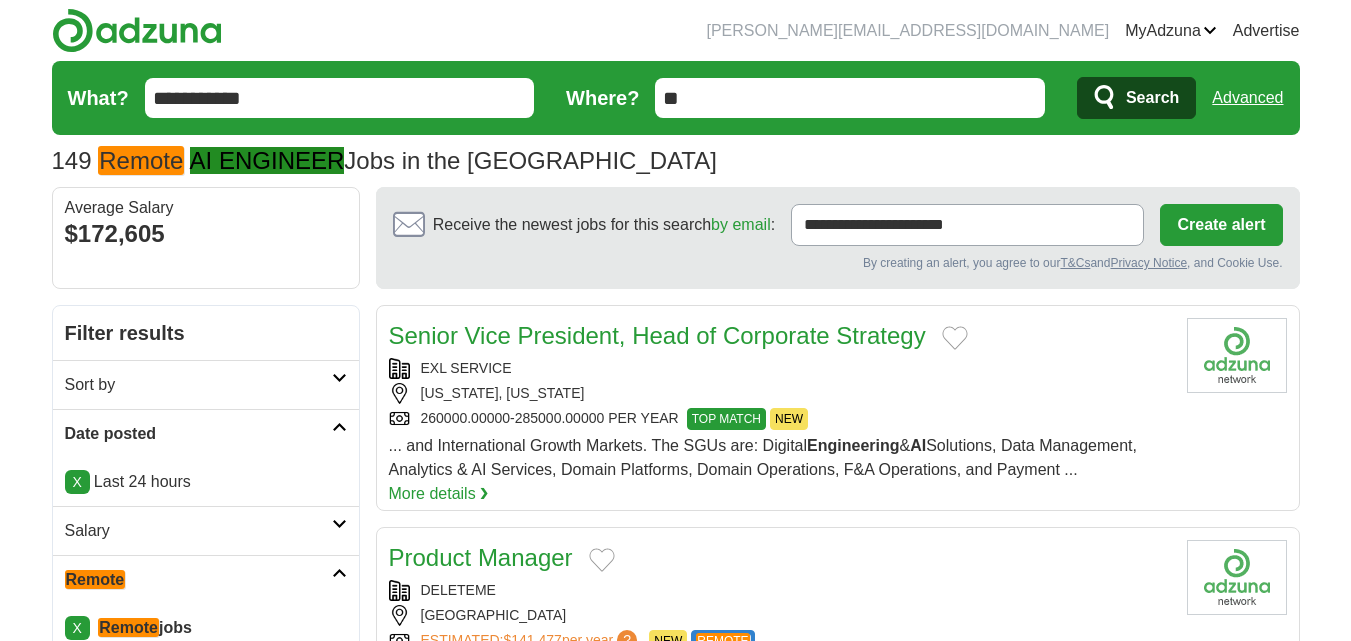 scroll, scrollTop: 0, scrollLeft: 0, axis: both 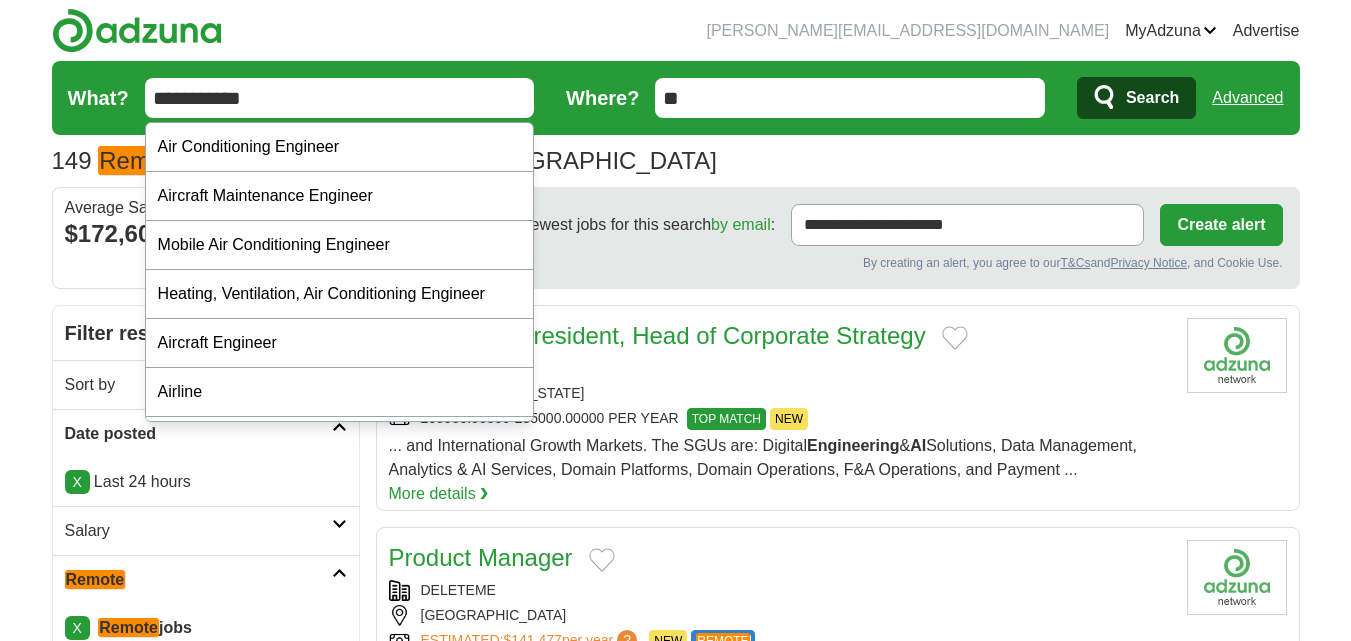click on "**********" at bounding box center [340, 98] 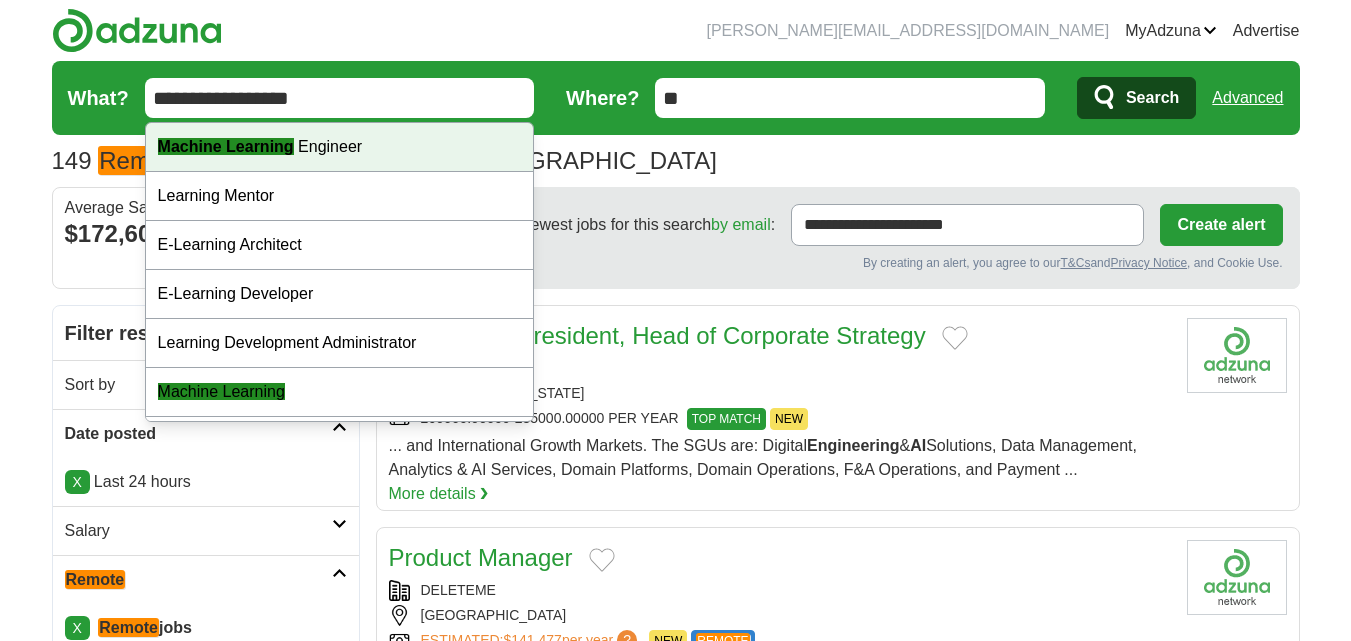 click on "Machine Learning" 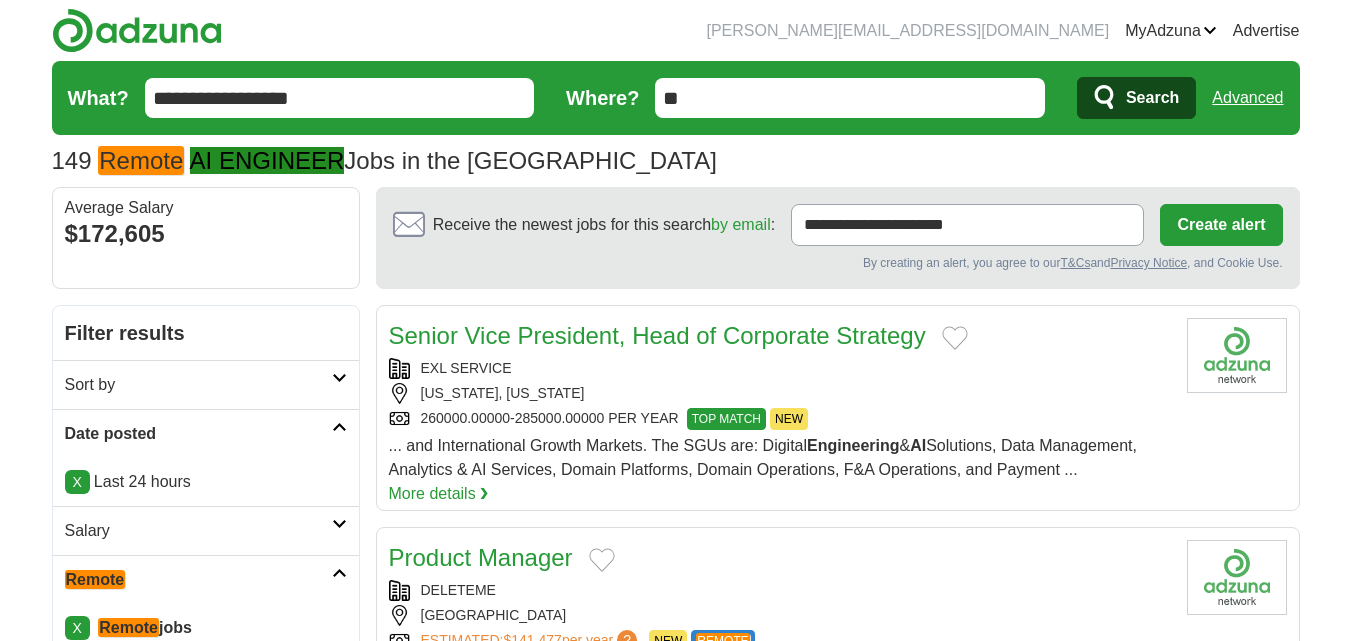 type on "**********" 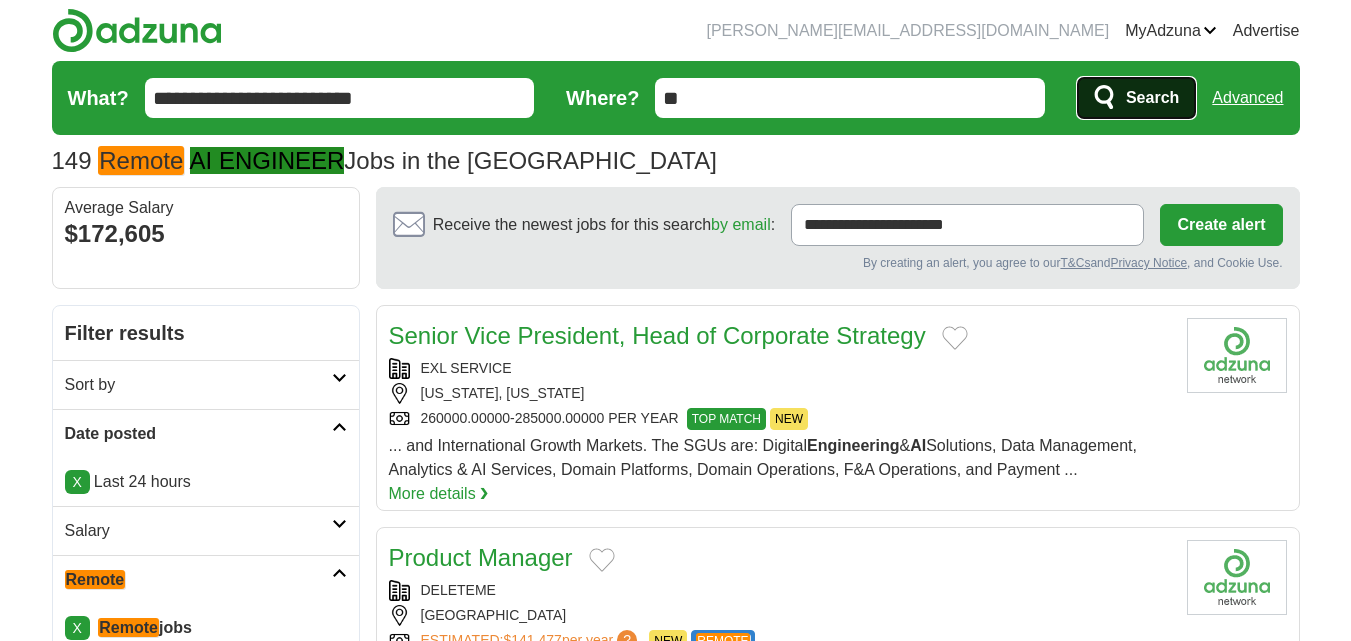 click on "Search" at bounding box center (1136, 98) 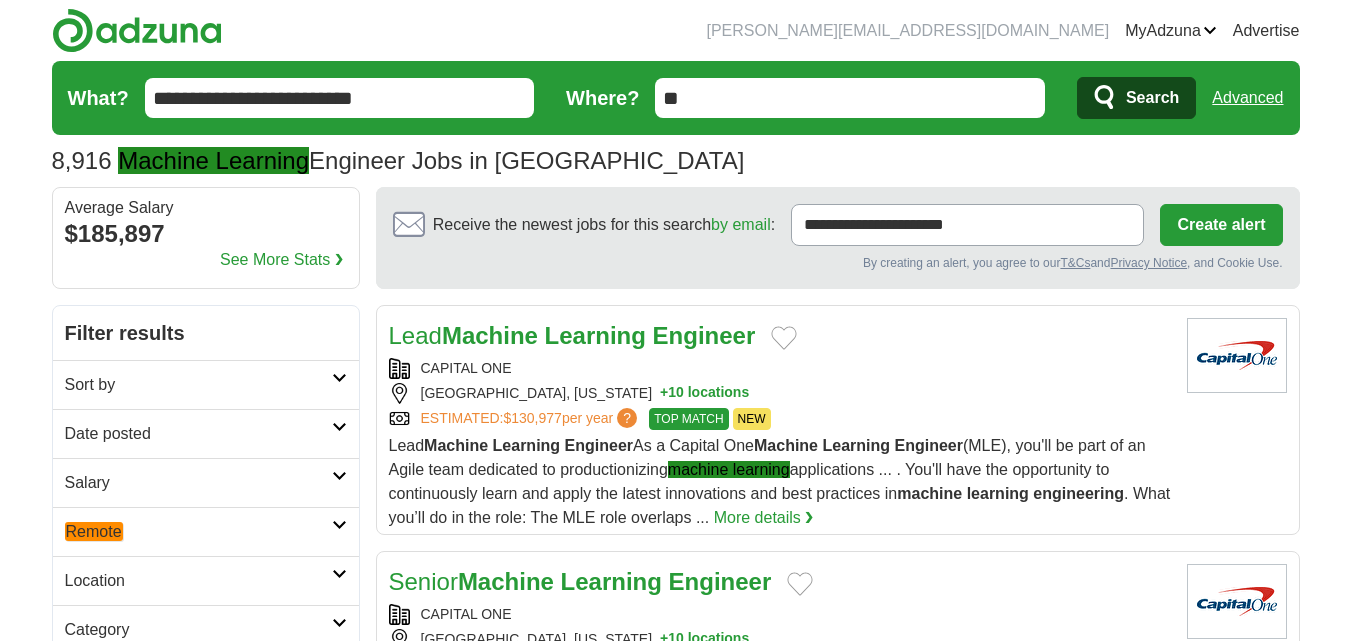 scroll, scrollTop: 0, scrollLeft: 0, axis: both 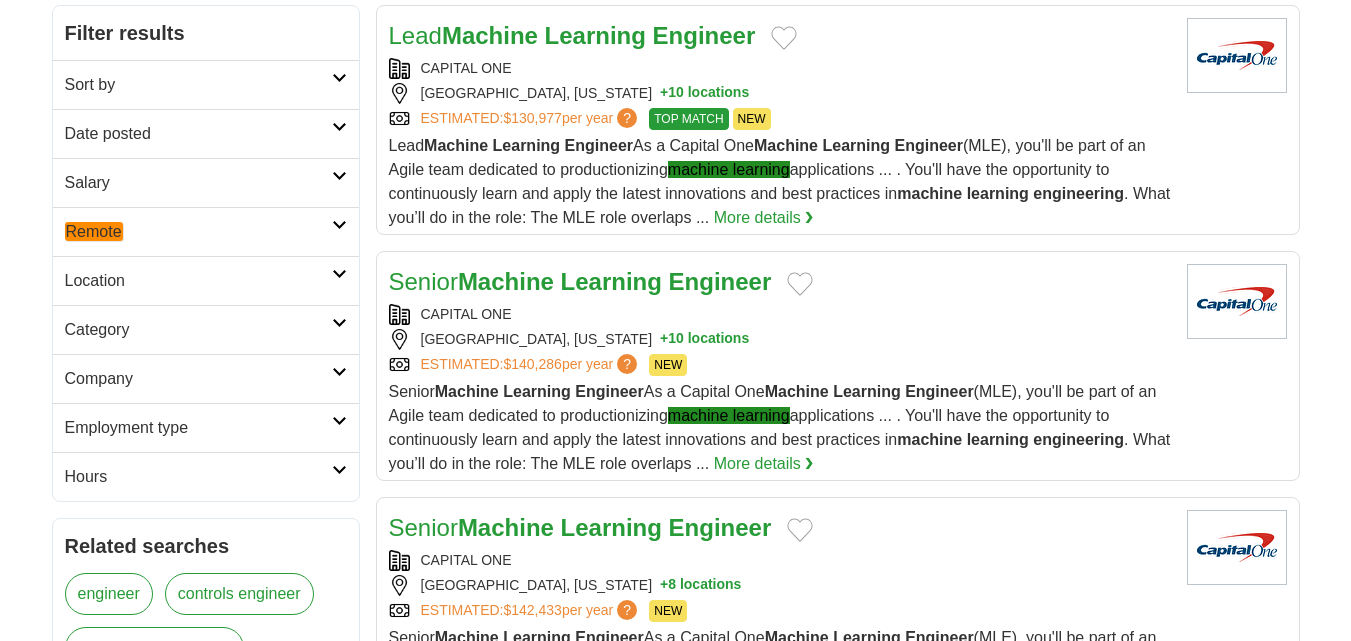 click on "Date posted" at bounding box center (198, 134) 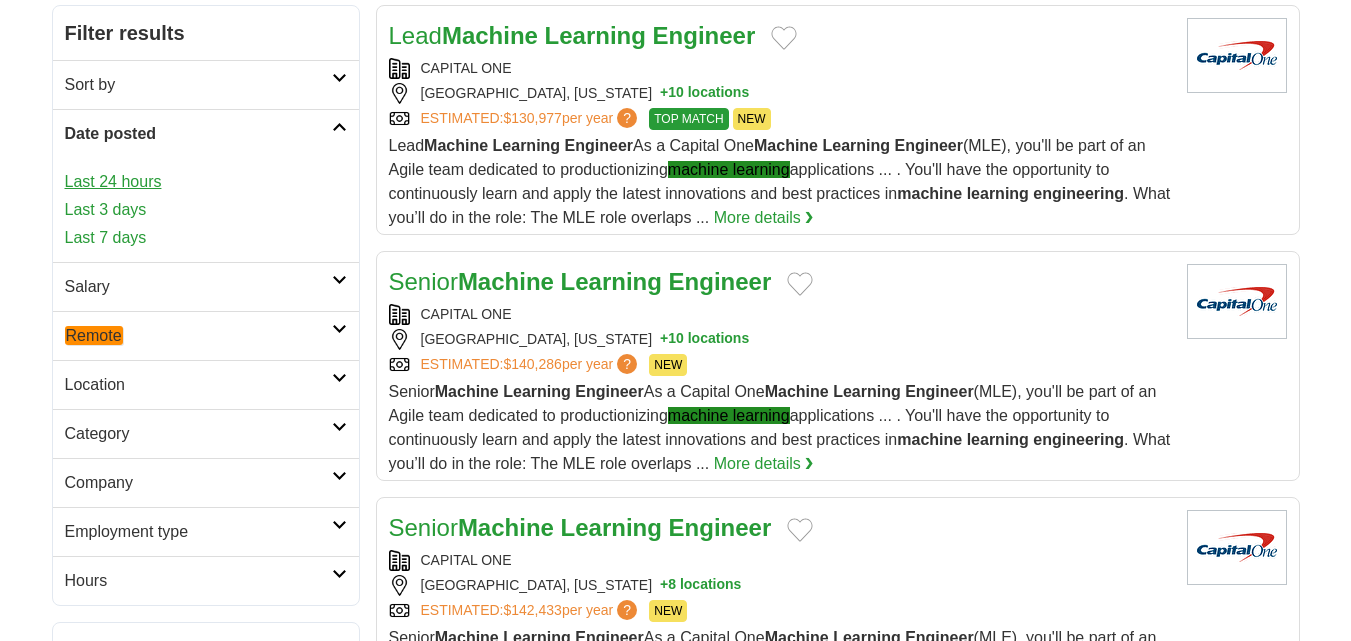 click on "Last 24 hours" at bounding box center (206, 182) 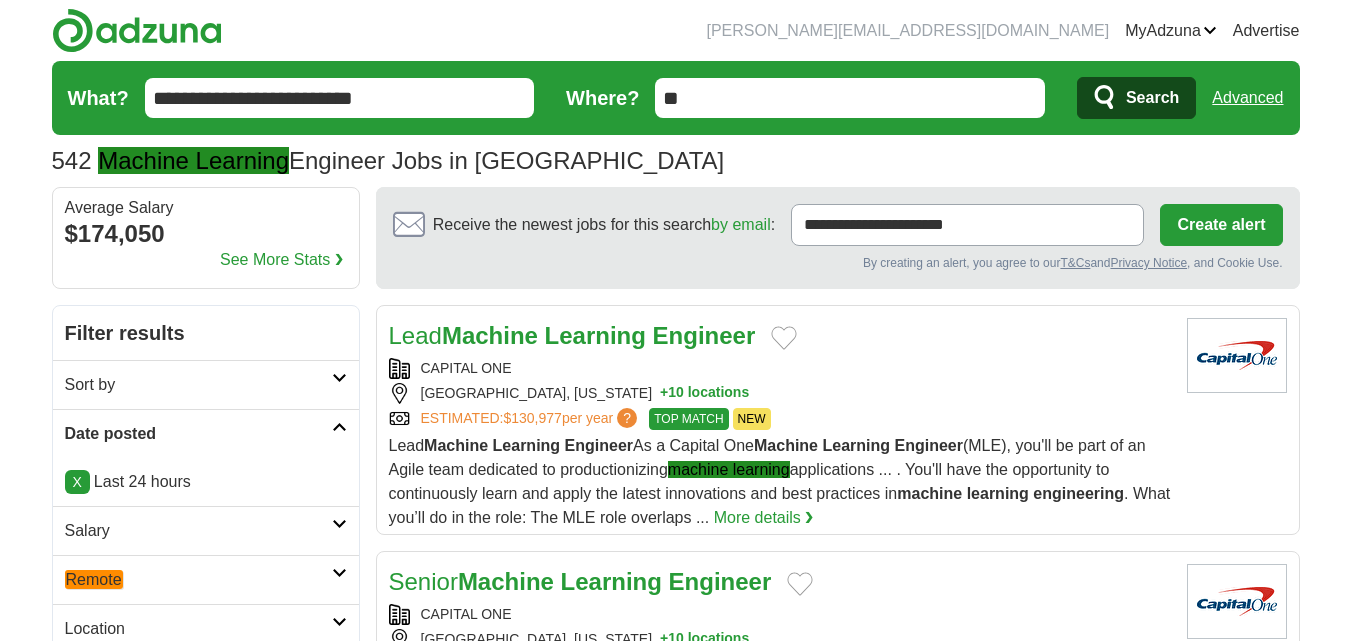 scroll, scrollTop: 0, scrollLeft: 0, axis: both 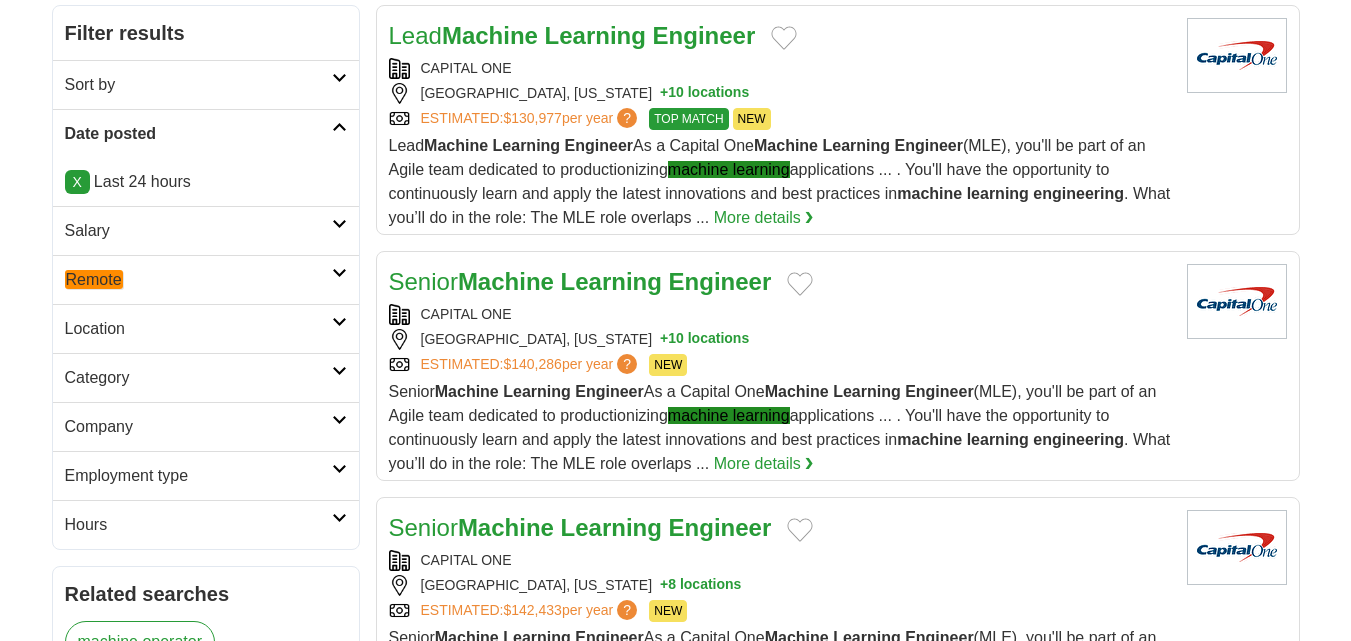 click on "Remote" 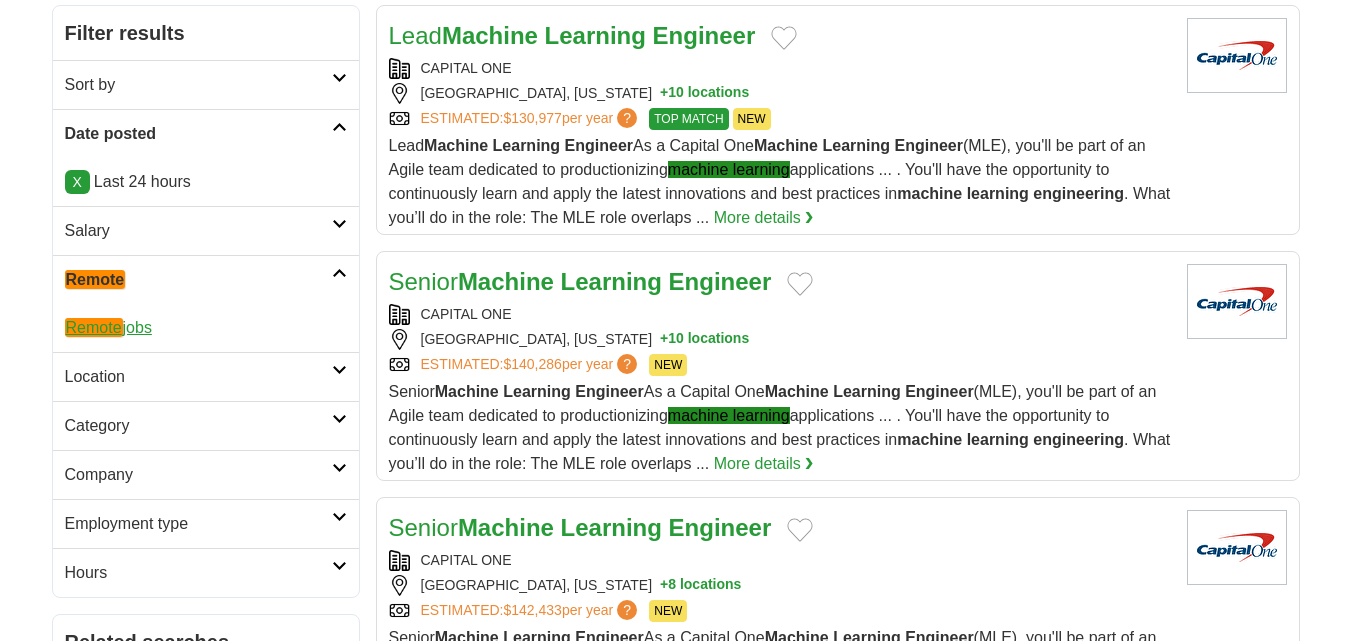 click on "Remote" 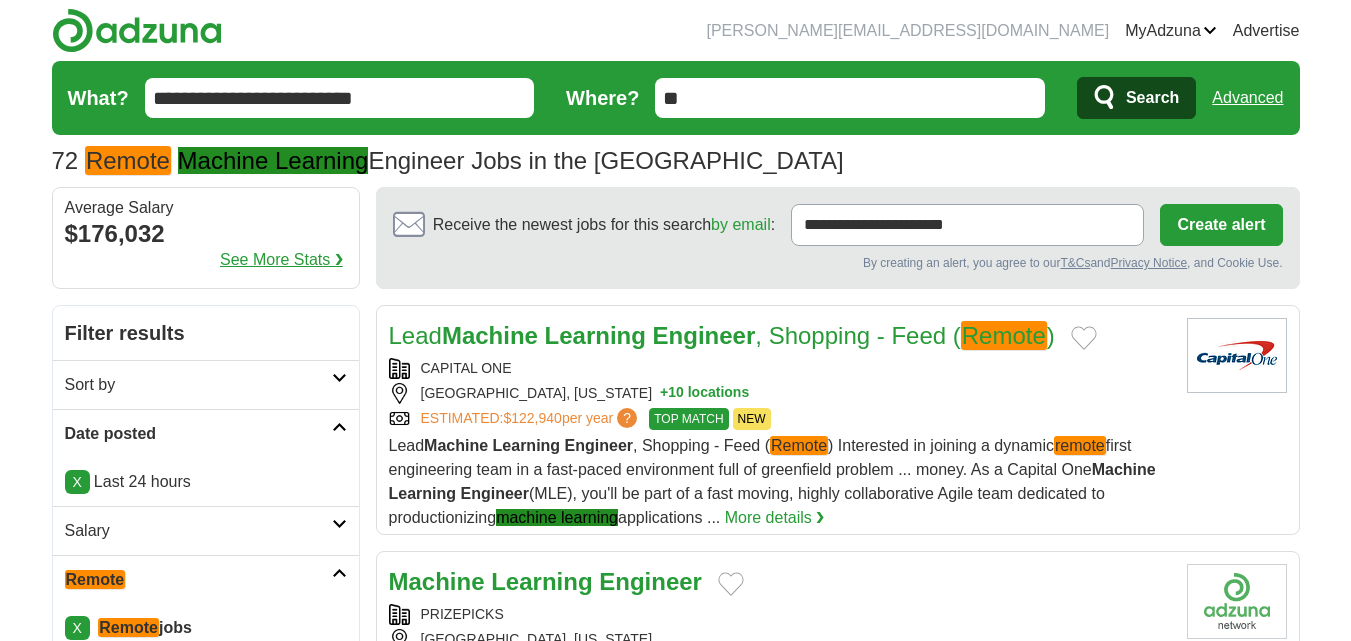 scroll, scrollTop: 0, scrollLeft: 0, axis: both 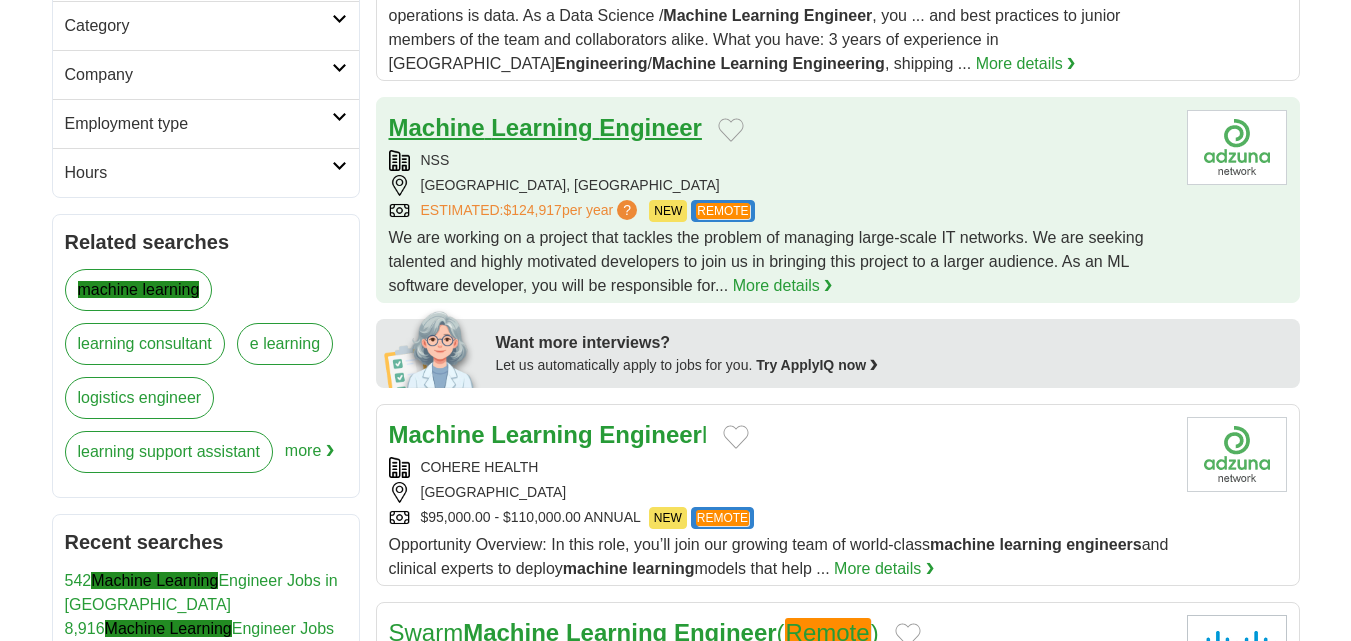 click on "Machine" at bounding box center (437, 127) 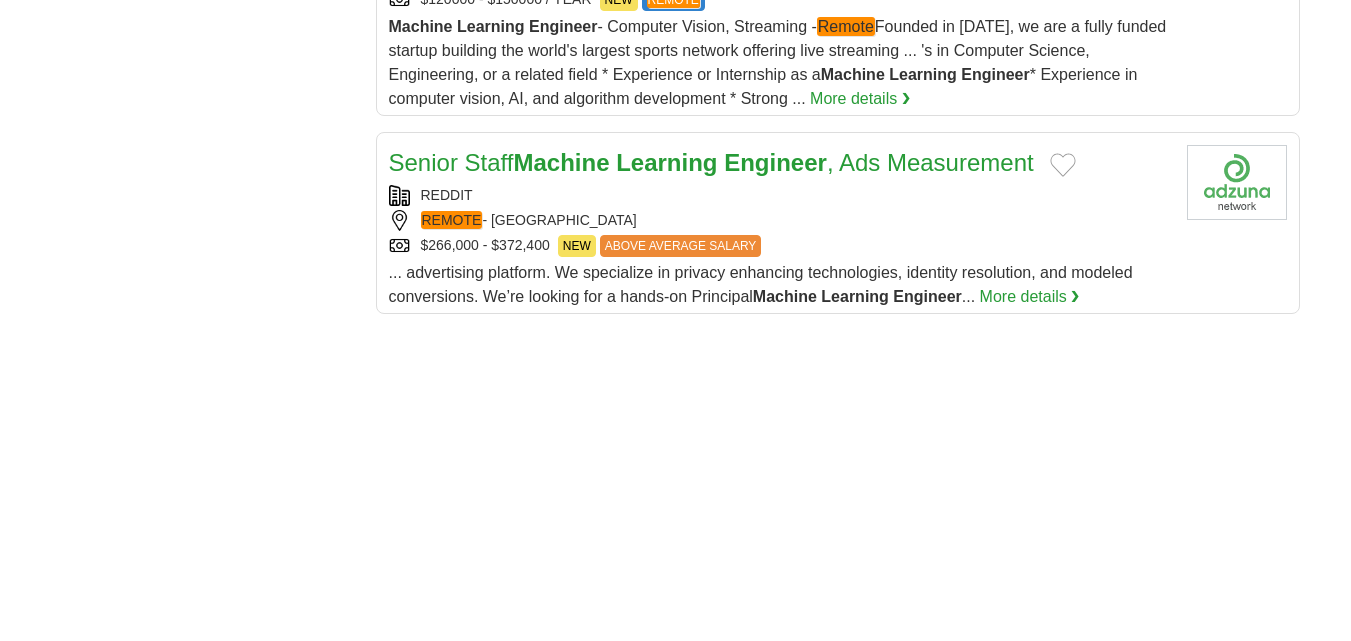 scroll, scrollTop: 2500, scrollLeft: 0, axis: vertical 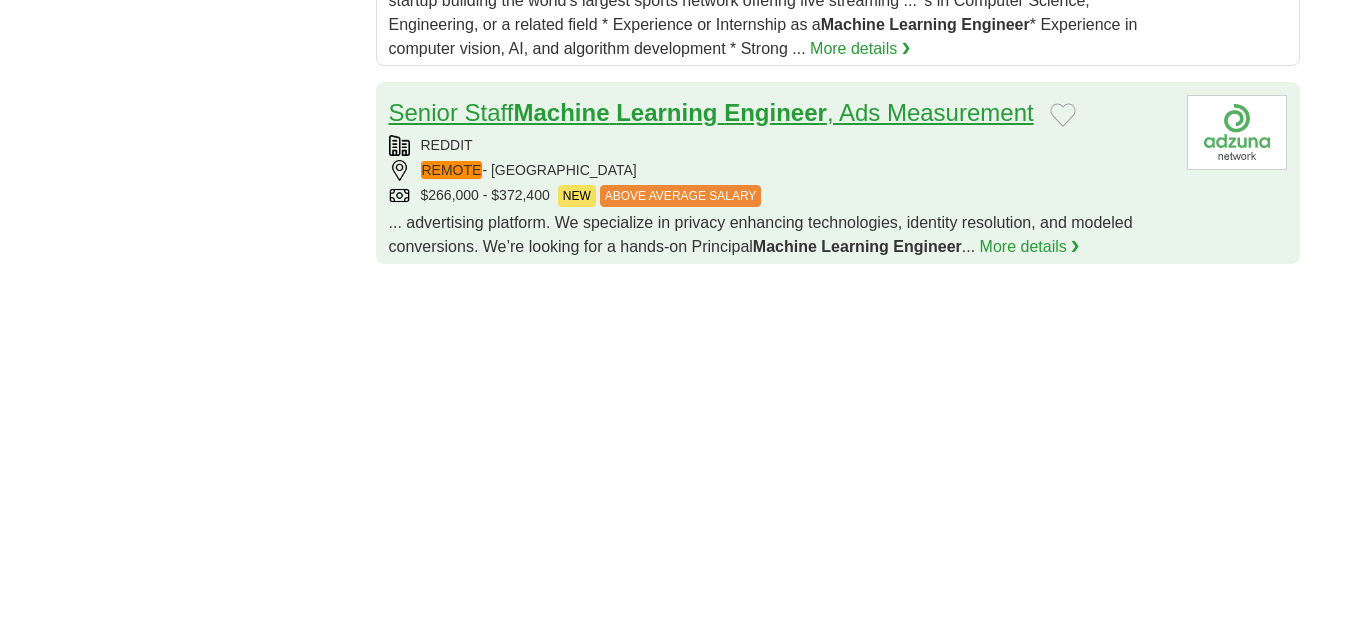 click on "Senior Staff  Machine   Learning   Engineer , Ads Measurement" at bounding box center (711, 112) 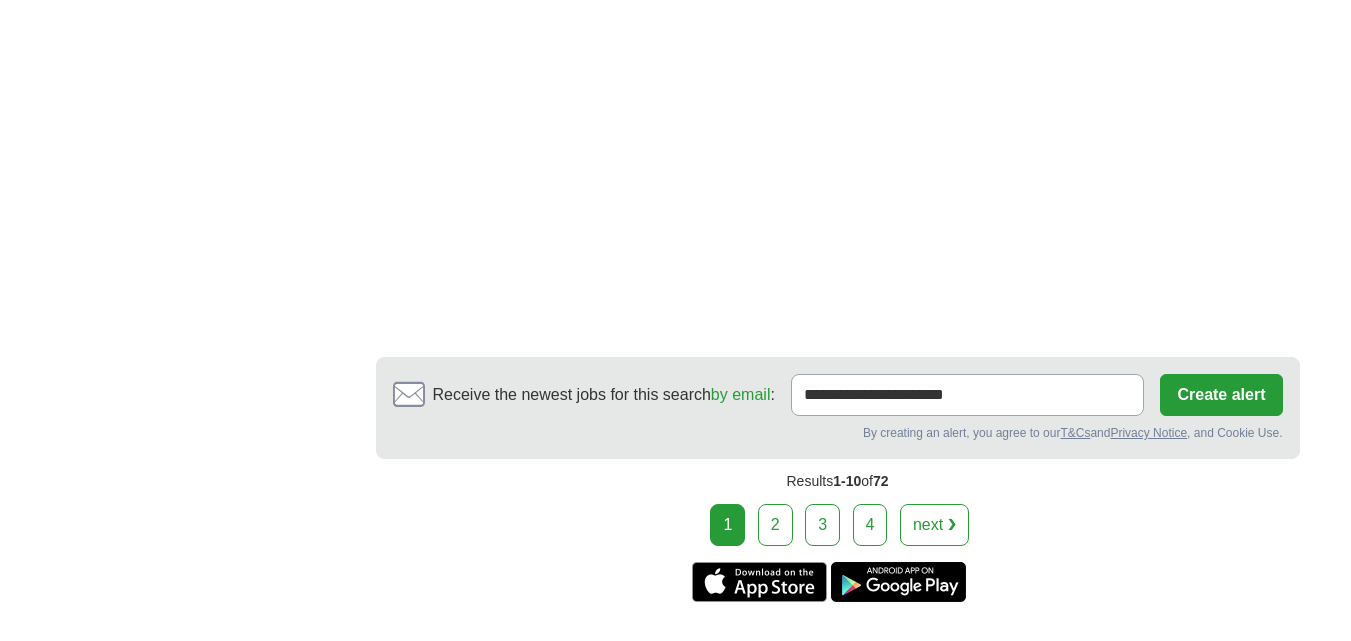 scroll, scrollTop: 3100, scrollLeft: 0, axis: vertical 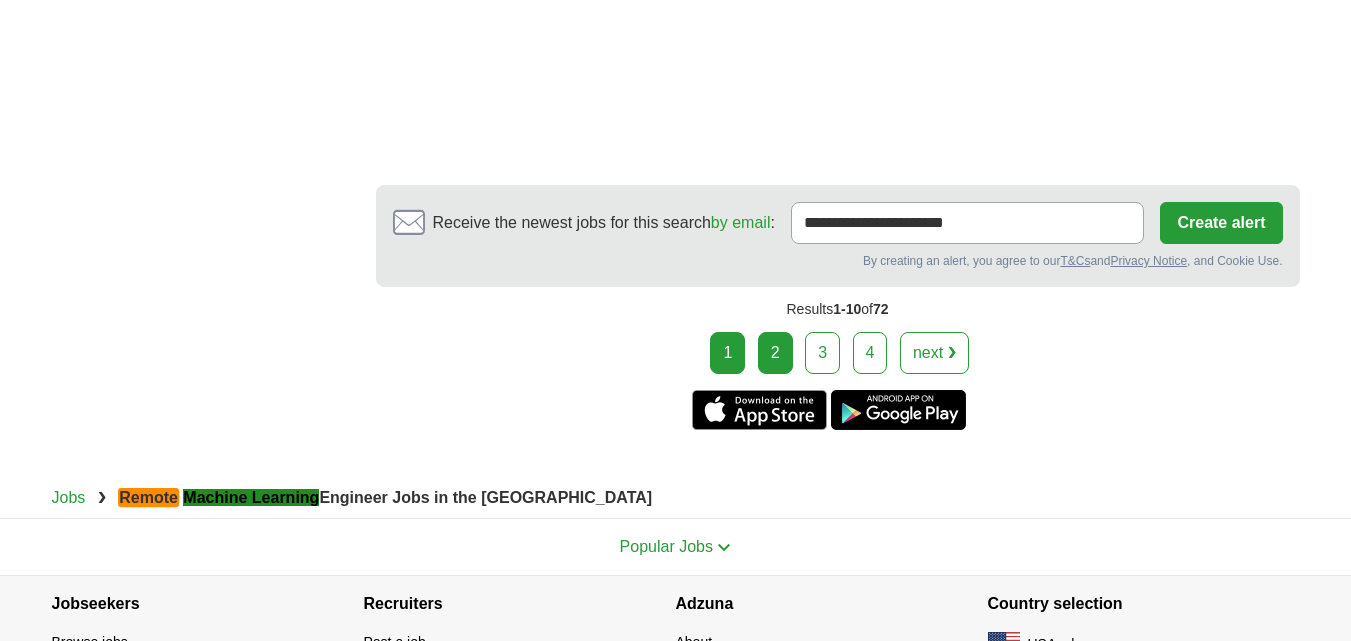 click on "2" at bounding box center (775, 353) 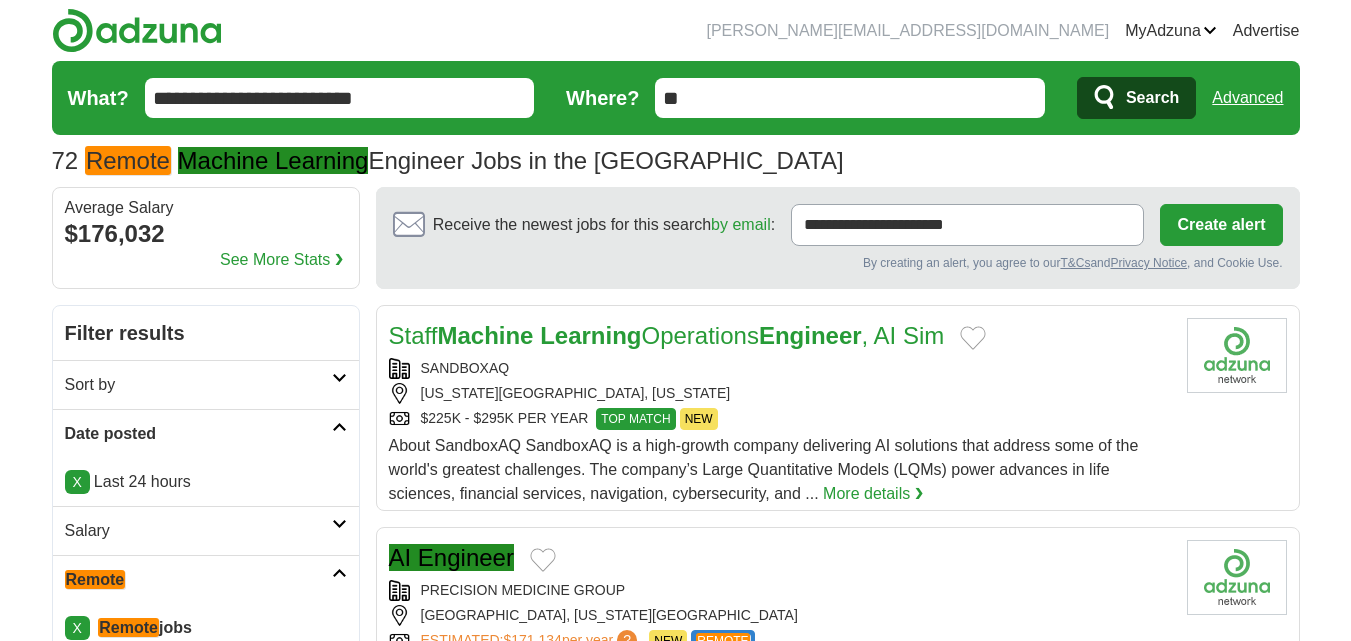 scroll, scrollTop: 0, scrollLeft: 0, axis: both 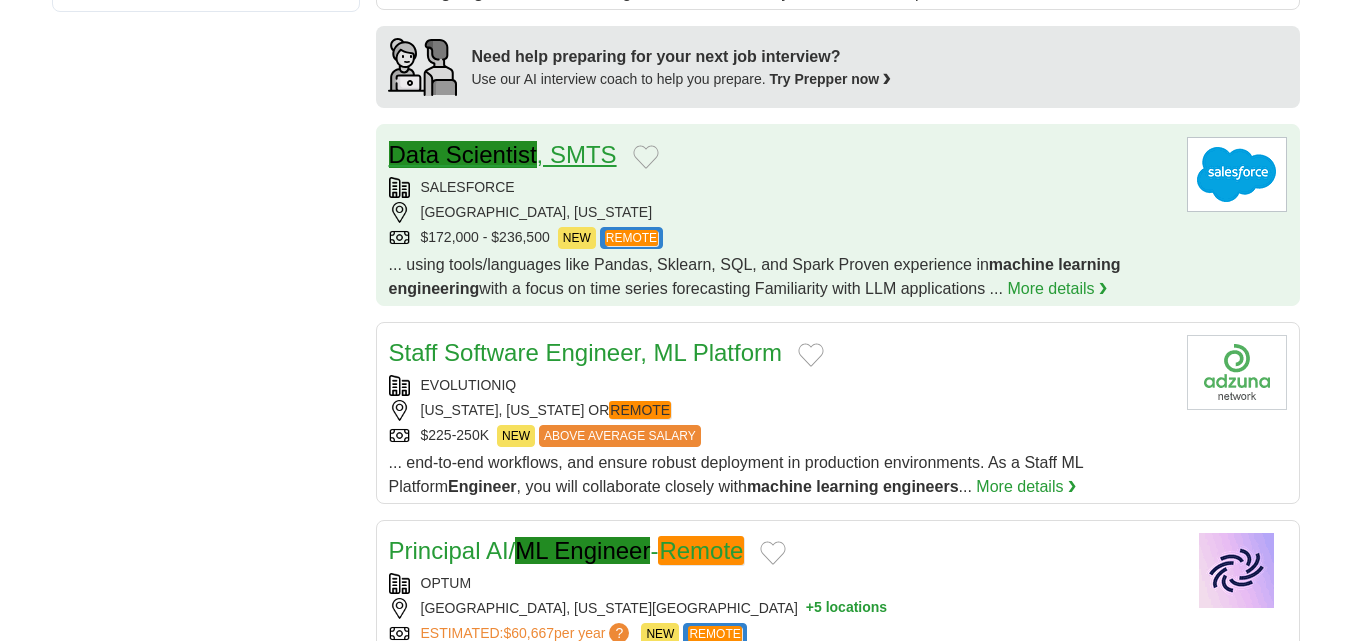 click on "Data Scientist" at bounding box center [463, 154] 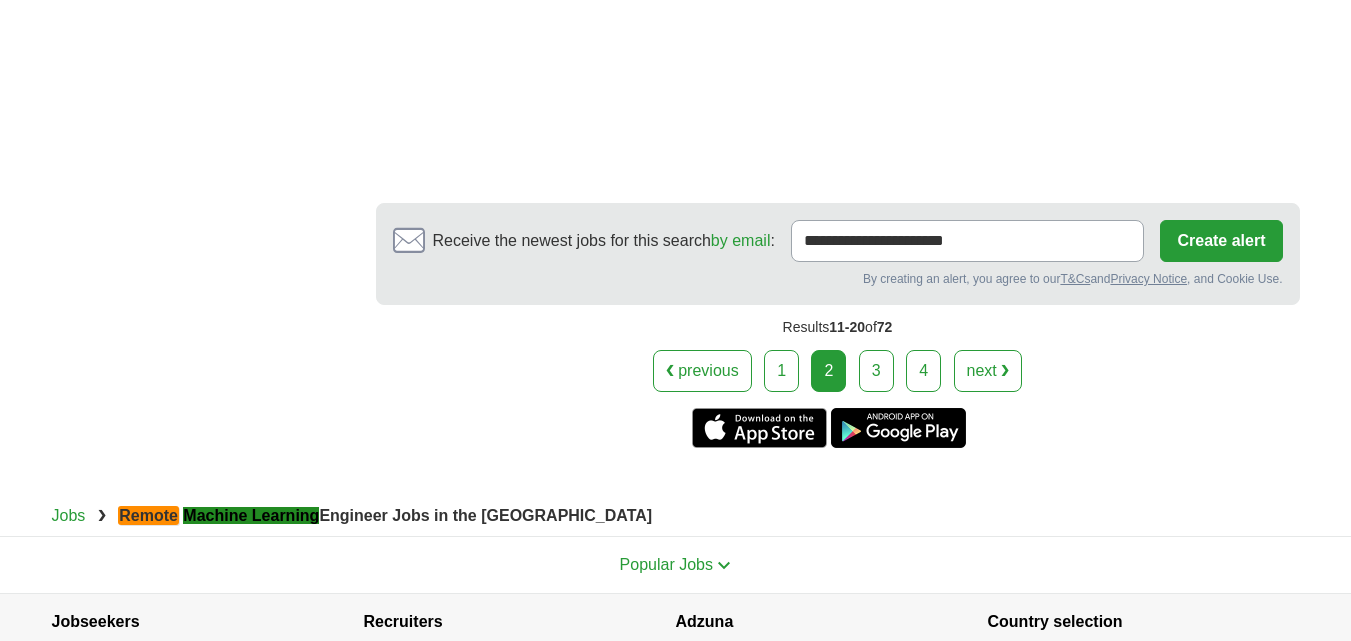scroll, scrollTop: 3500, scrollLeft: 0, axis: vertical 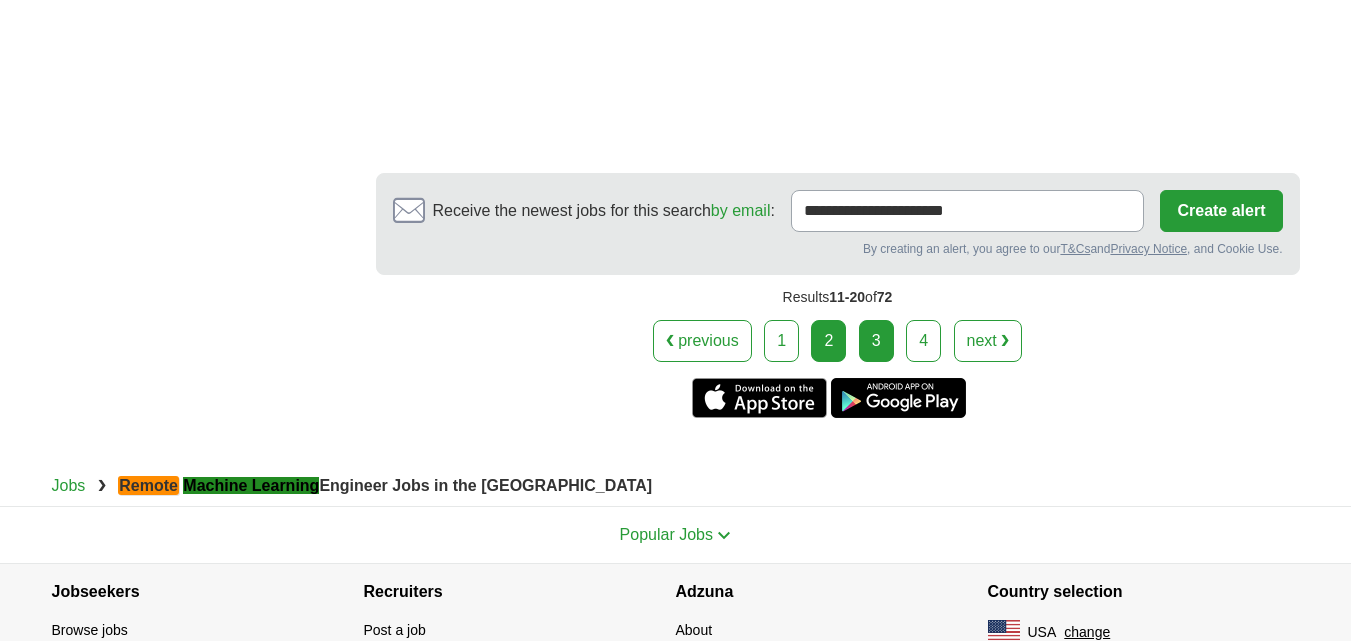 click on "3" at bounding box center [876, 341] 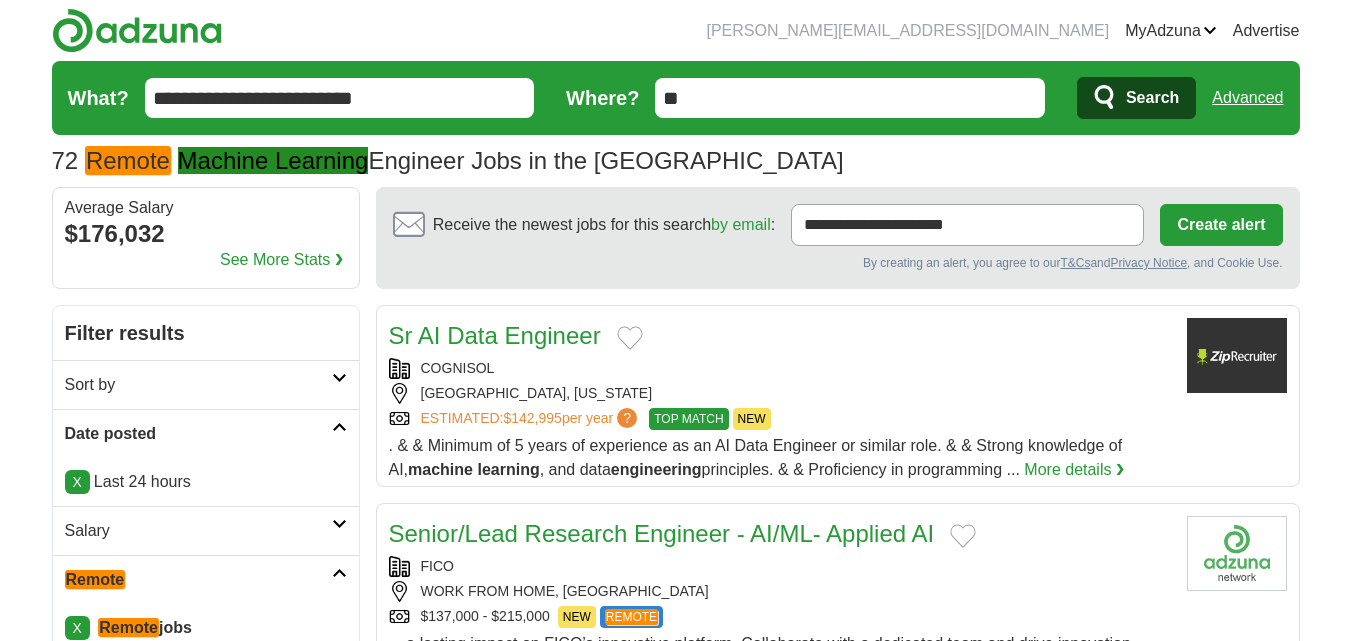 scroll, scrollTop: 0, scrollLeft: 0, axis: both 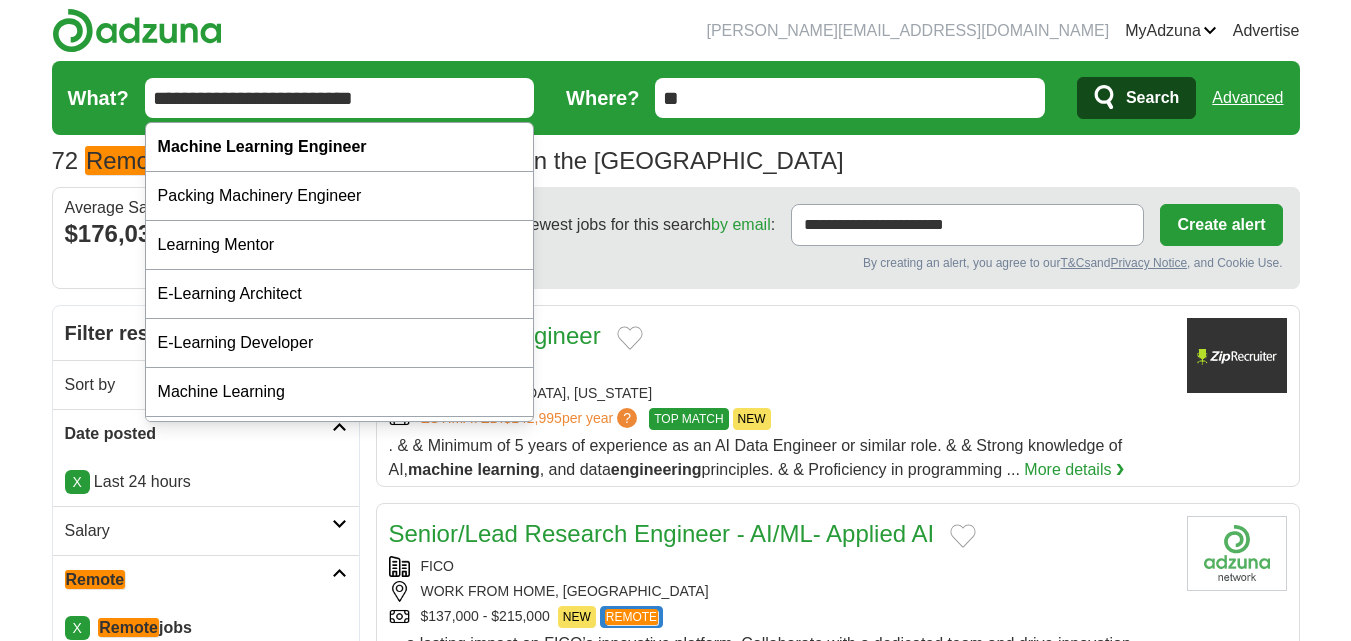click on "**********" at bounding box center [340, 98] 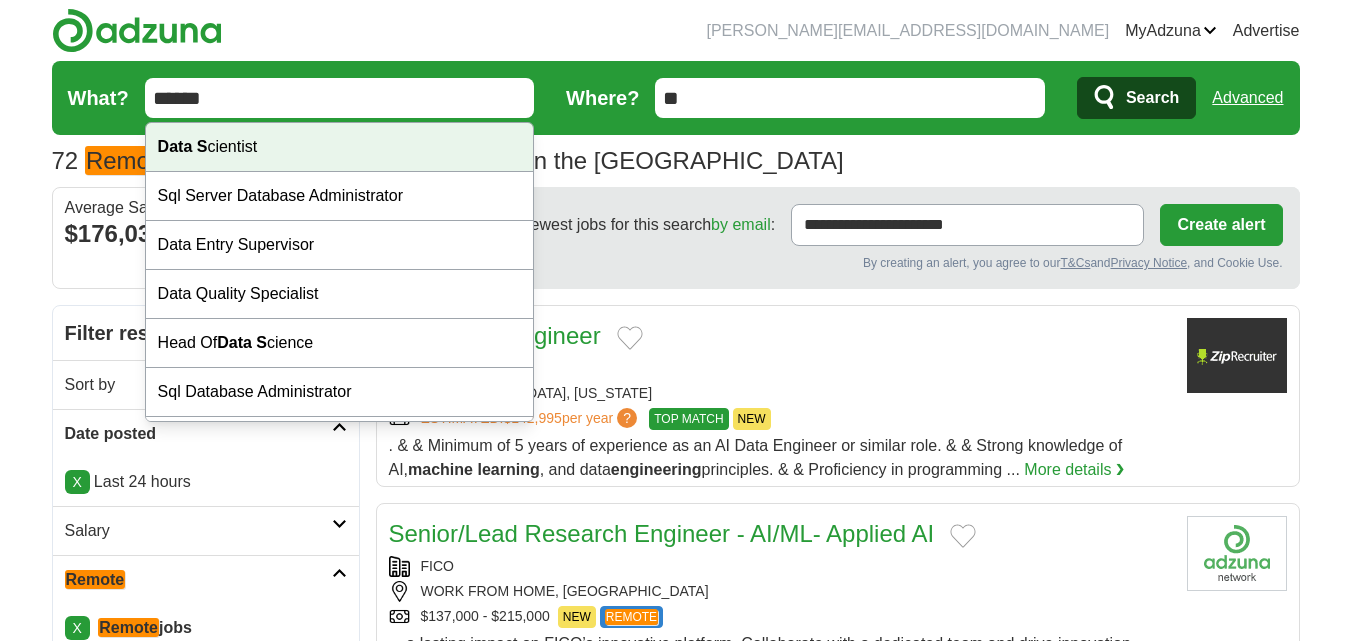 click on "Data S cientist" at bounding box center (340, 147) 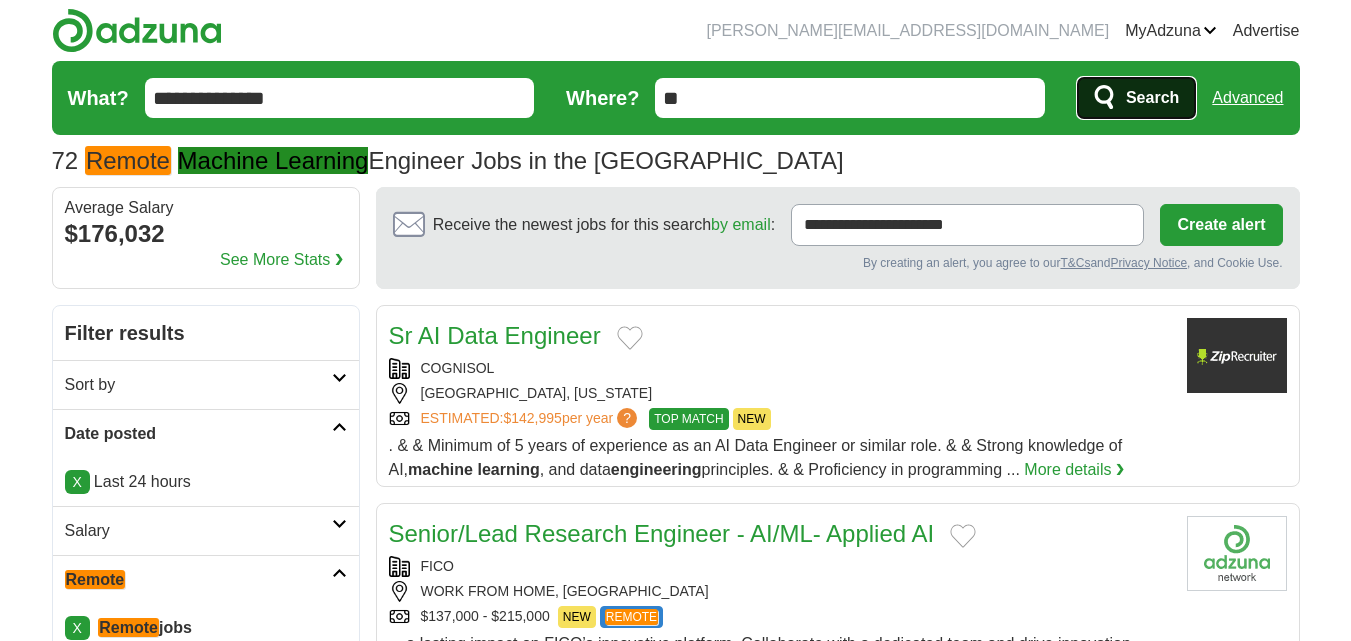 click on "Search" at bounding box center [1152, 98] 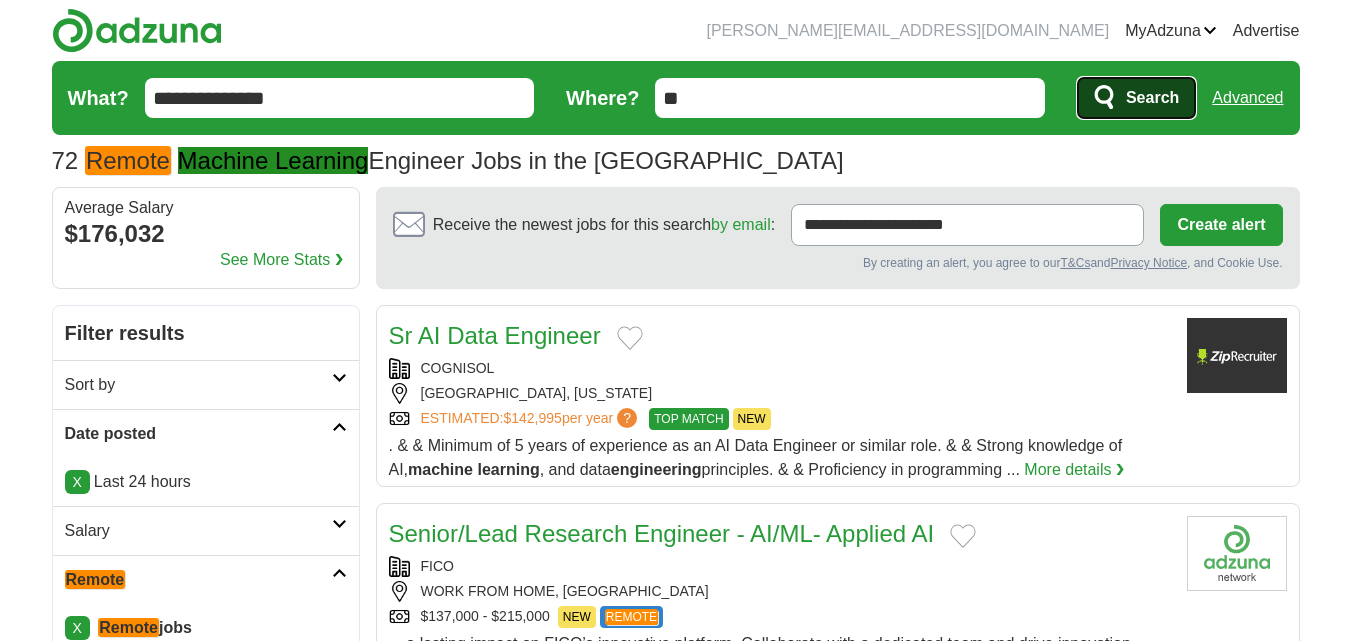 type 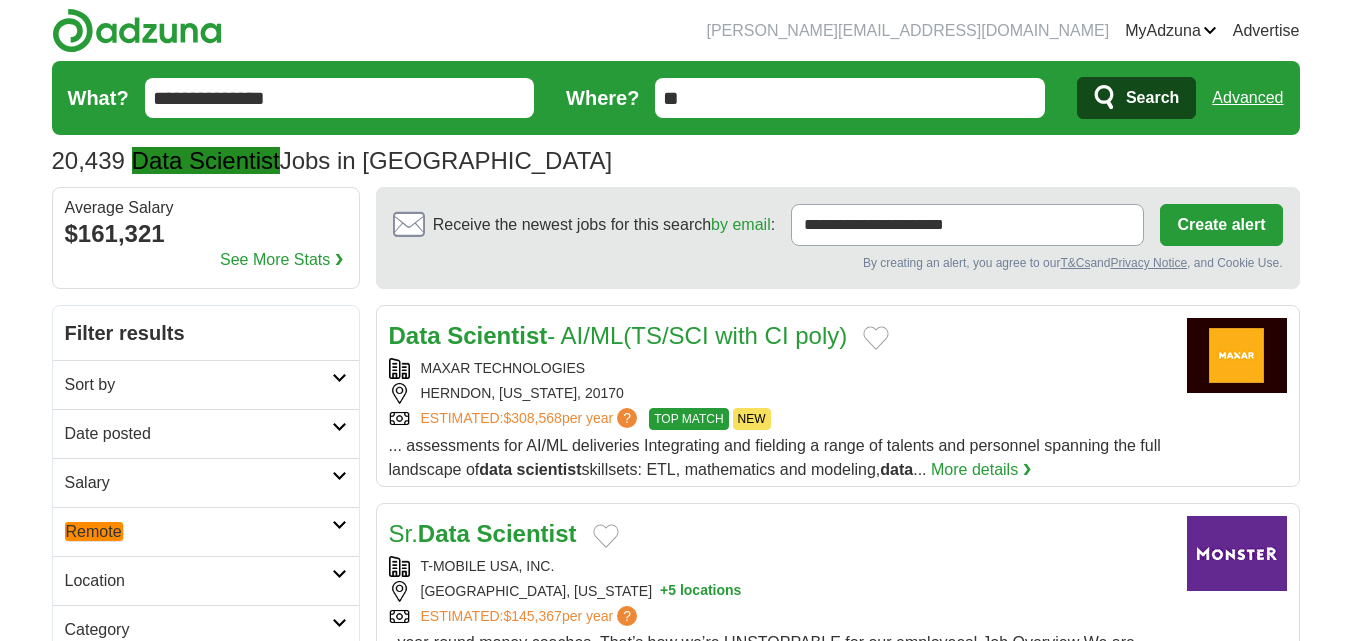 scroll, scrollTop: 0, scrollLeft: 0, axis: both 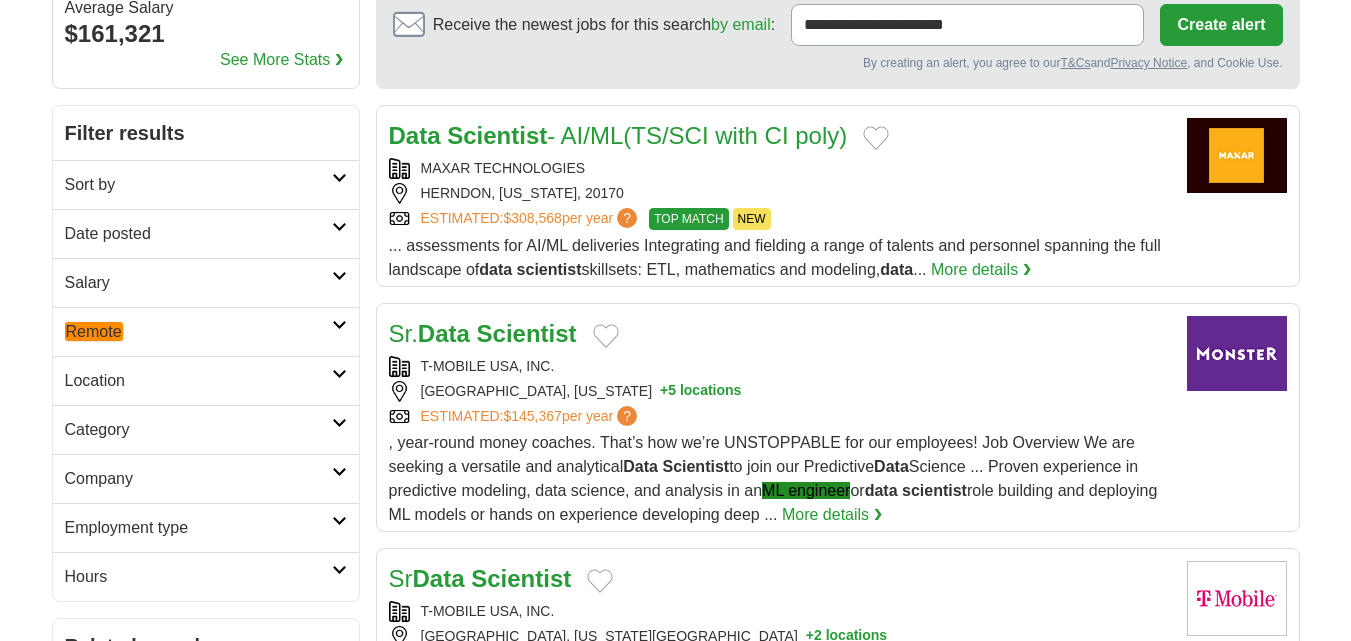 click on "Date posted" at bounding box center (198, 234) 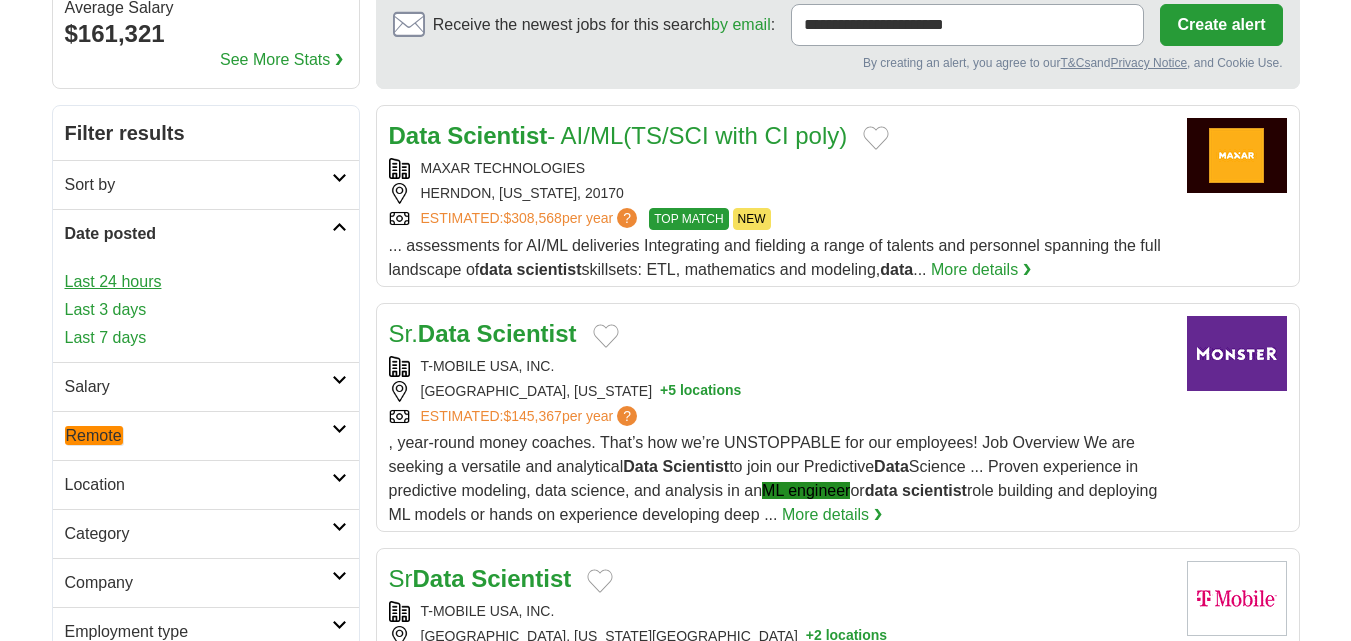click on "Last 24 hours" at bounding box center [206, 282] 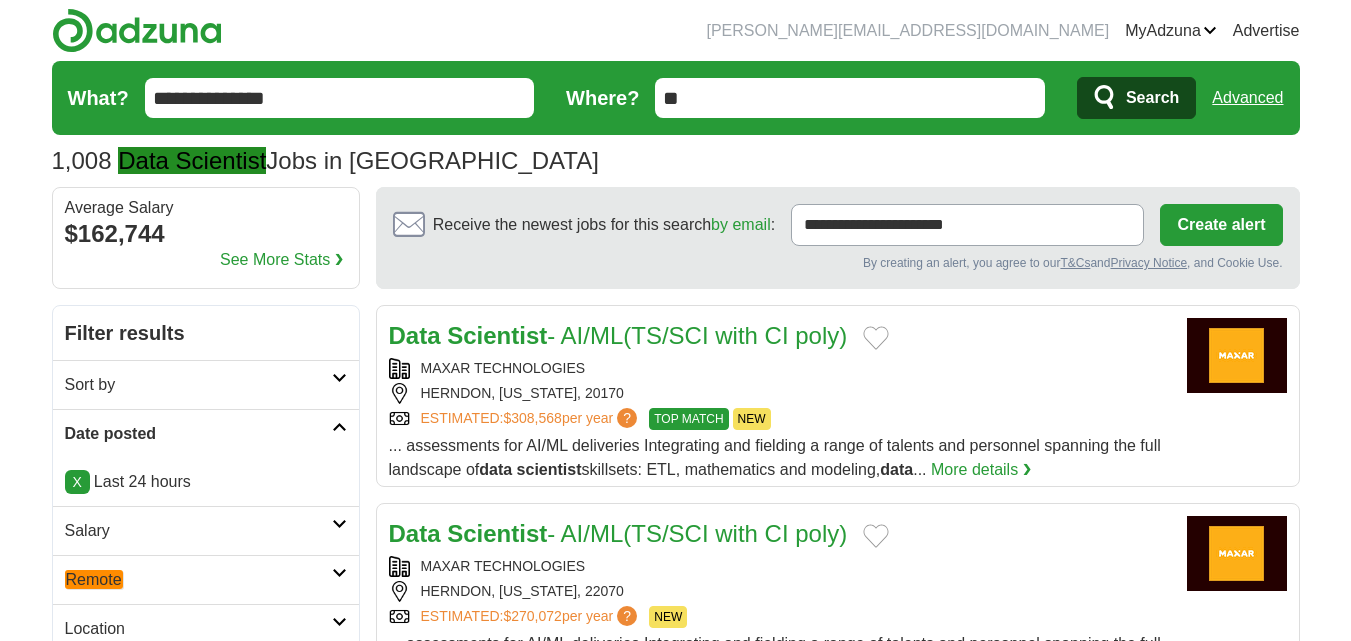 scroll, scrollTop: 0, scrollLeft: 0, axis: both 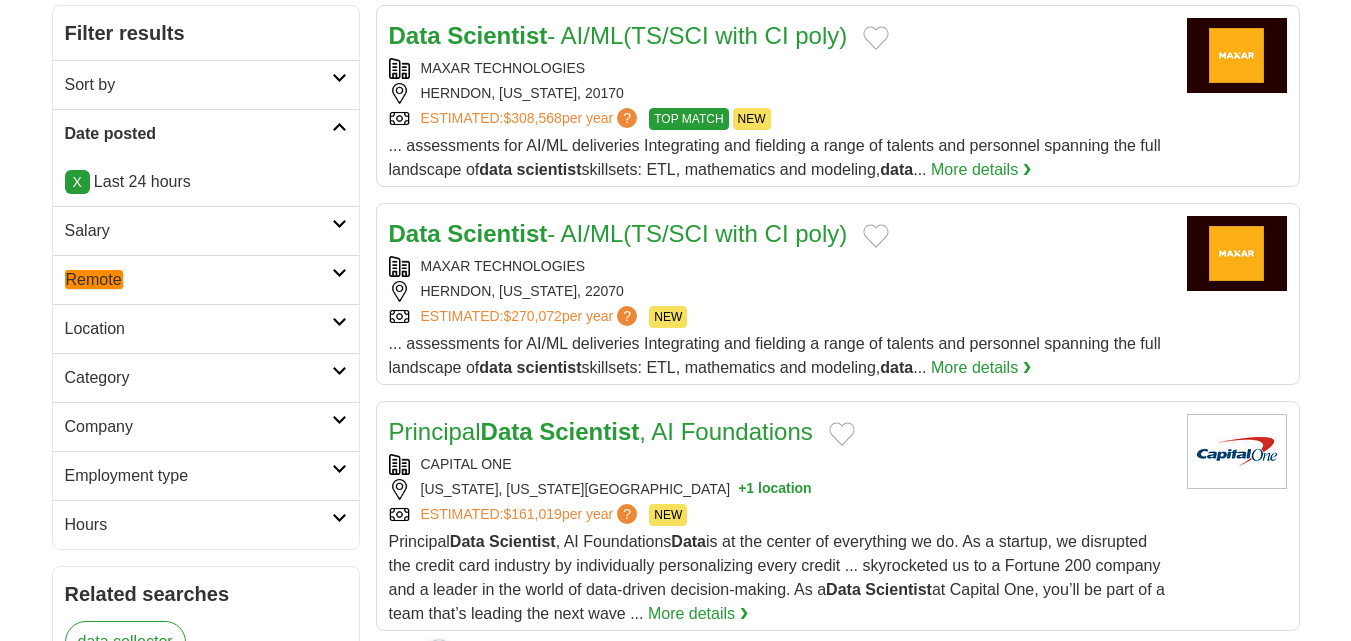 click on "Remote" at bounding box center (198, 280) 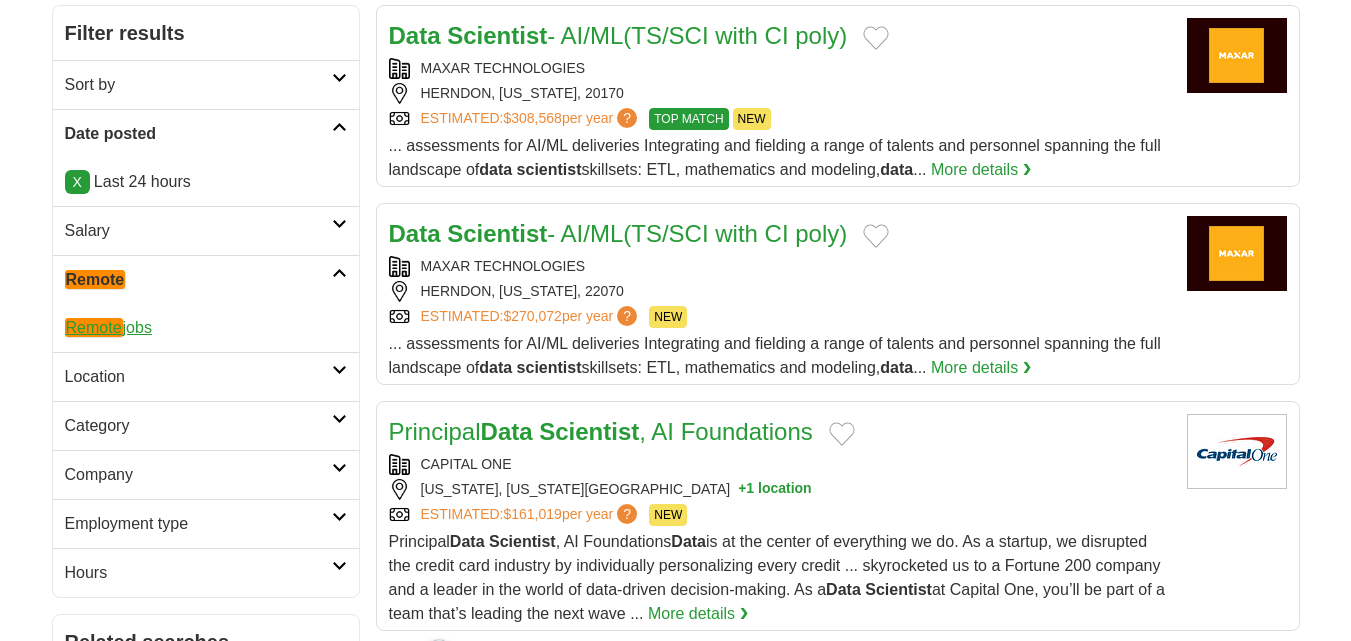 click on "Remote" 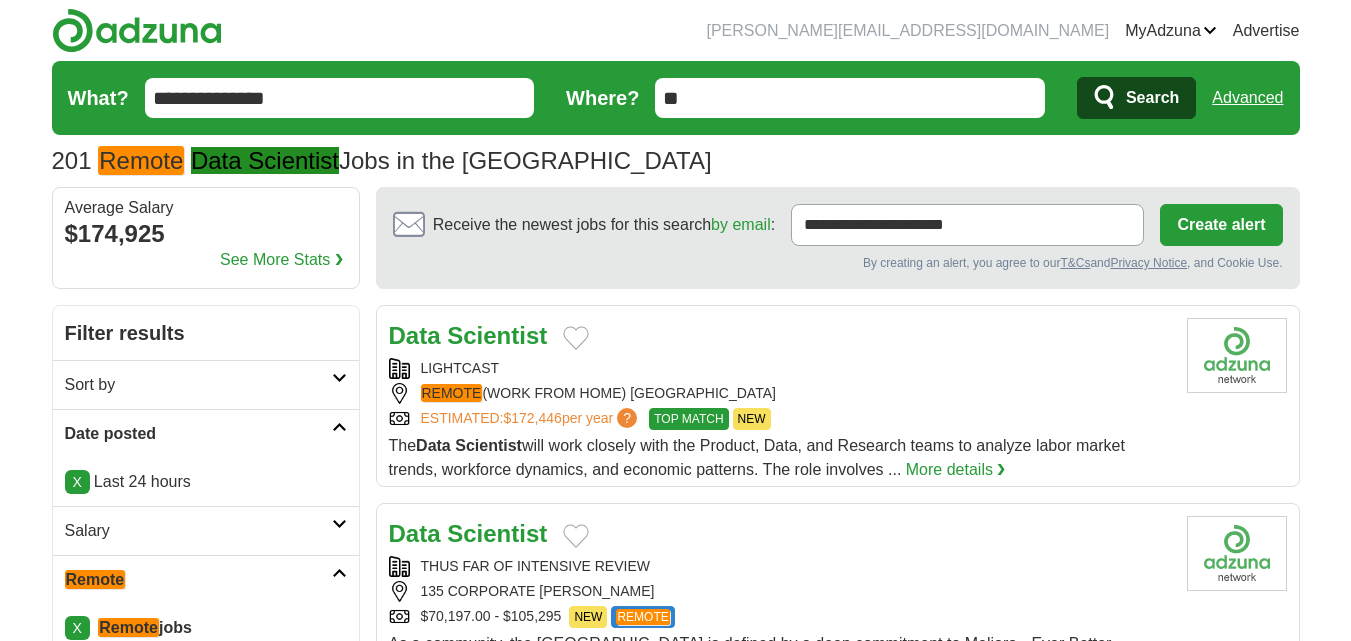 scroll, scrollTop: 0, scrollLeft: 0, axis: both 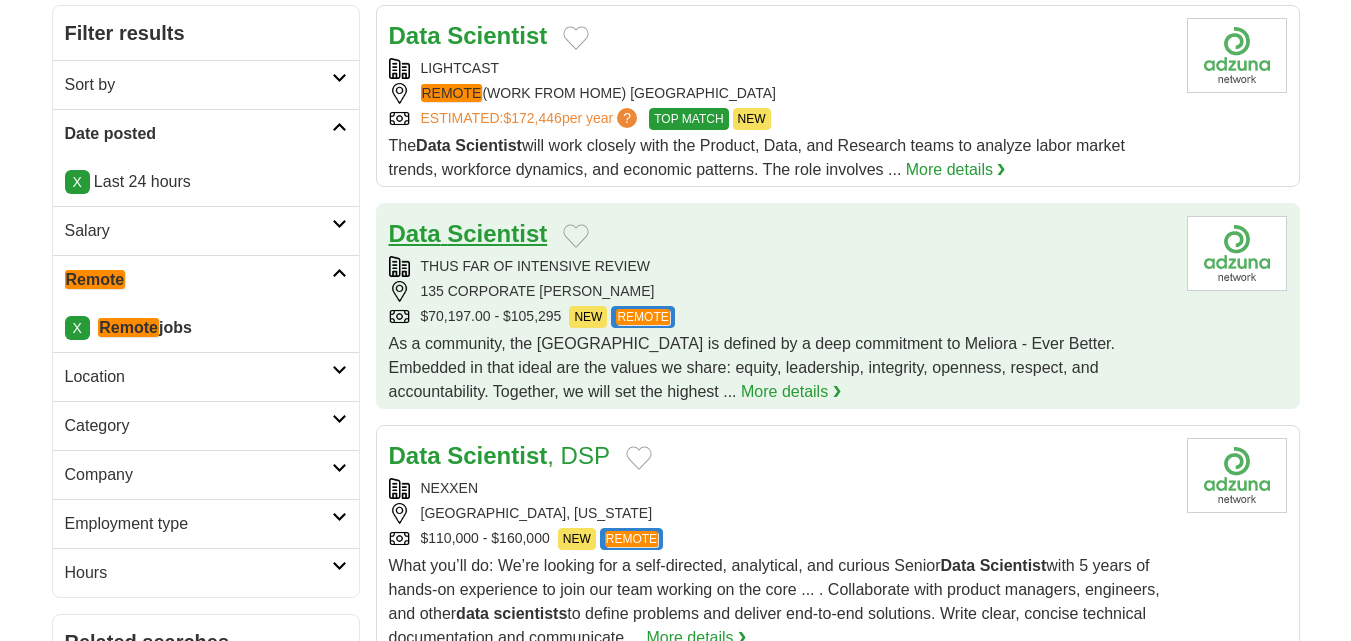 click on "Scientist" at bounding box center (497, 233) 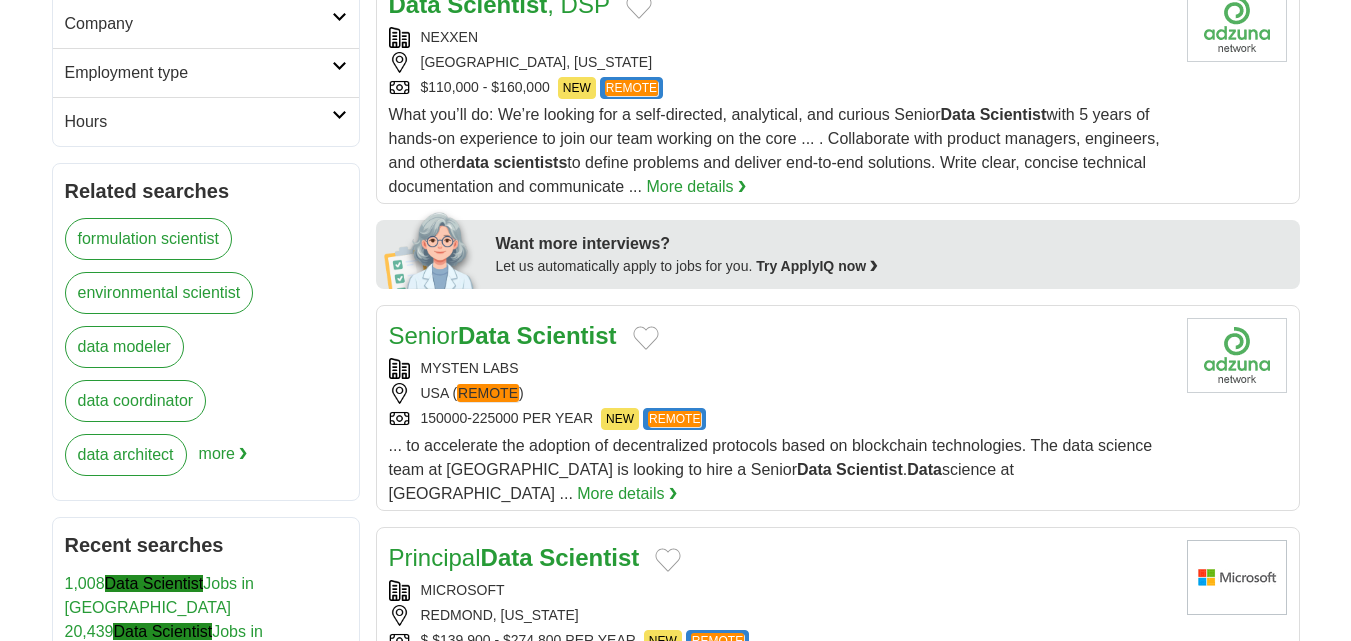 scroll, scrollTop: 800, scrollLeft: 0, axis: vertical 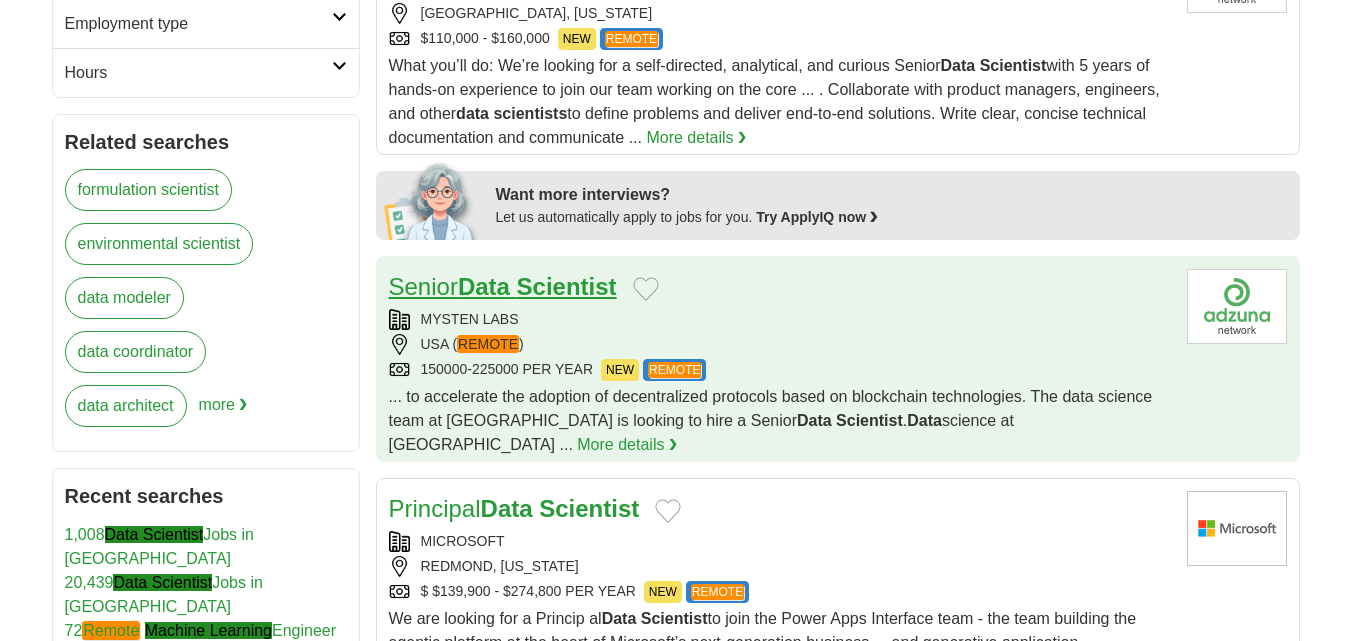 click on "Senior  Data   Scientist" at bounding box center [503, 286] 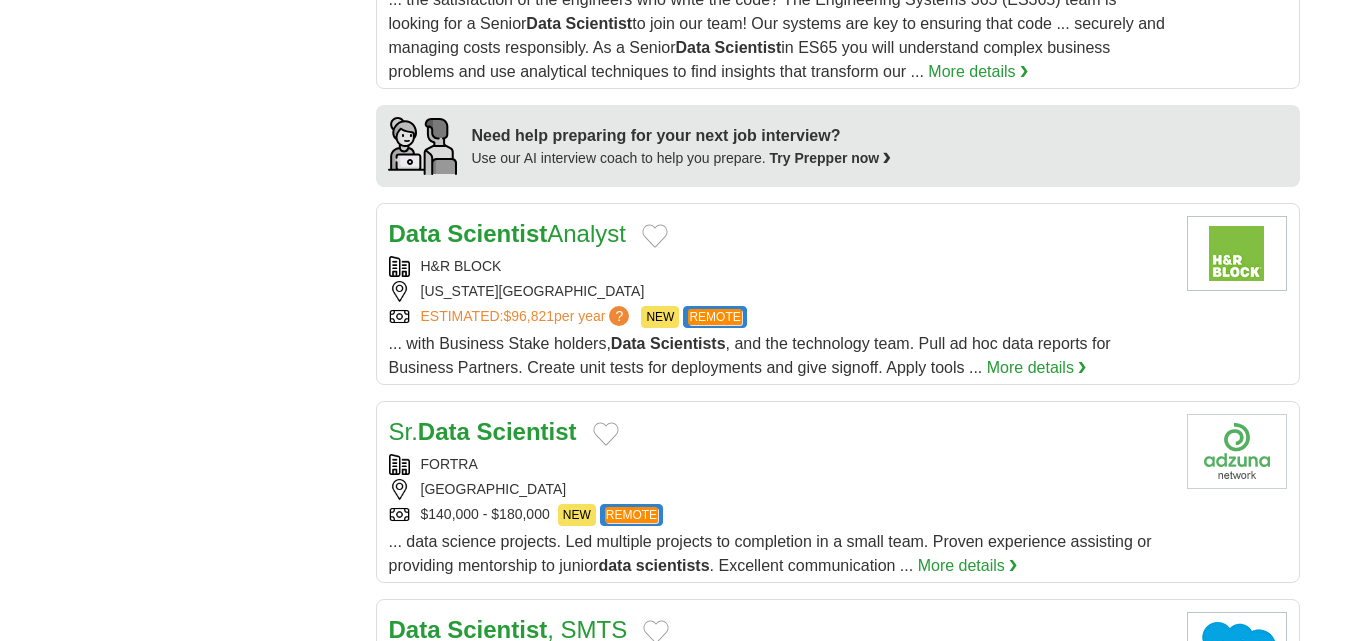 scroll, scrollTop: 1700, scrollLeft: 0, axis: vertical 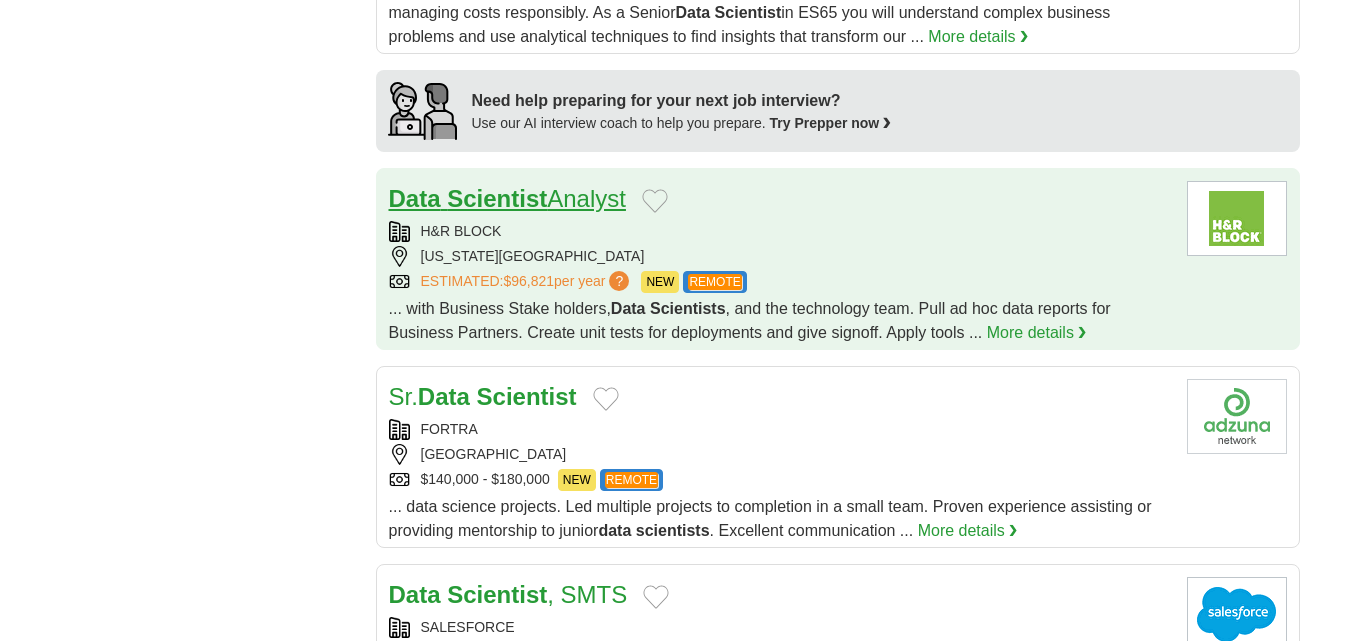 click on "Scientist" at bounding box center (497, 198) 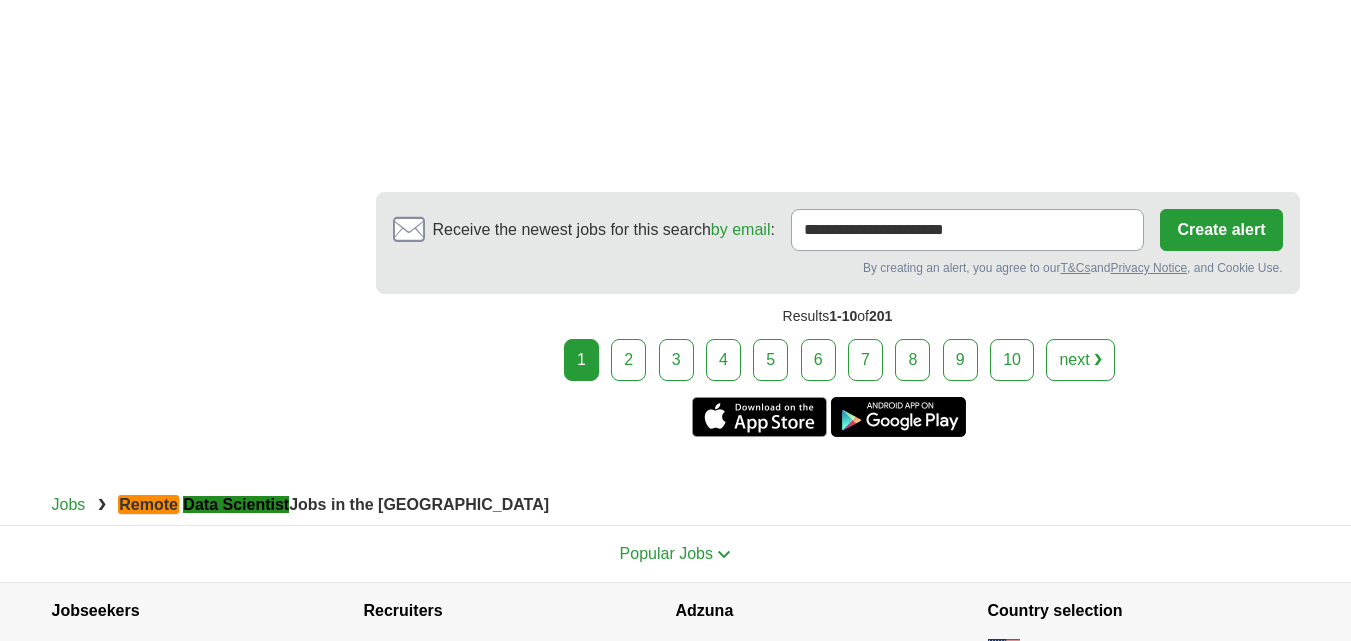 scroll, scrollTop: 3400, scrollLeft: 0, axis: vertical 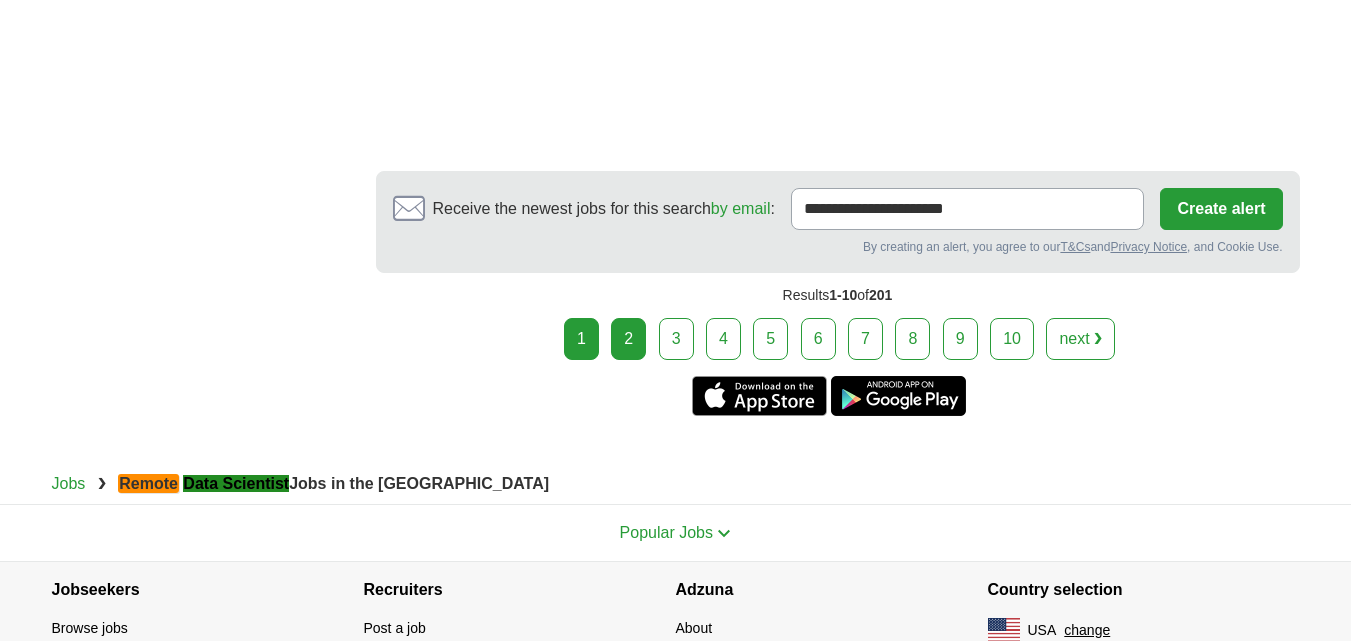 click on "2" at bounding box center [628, 339] 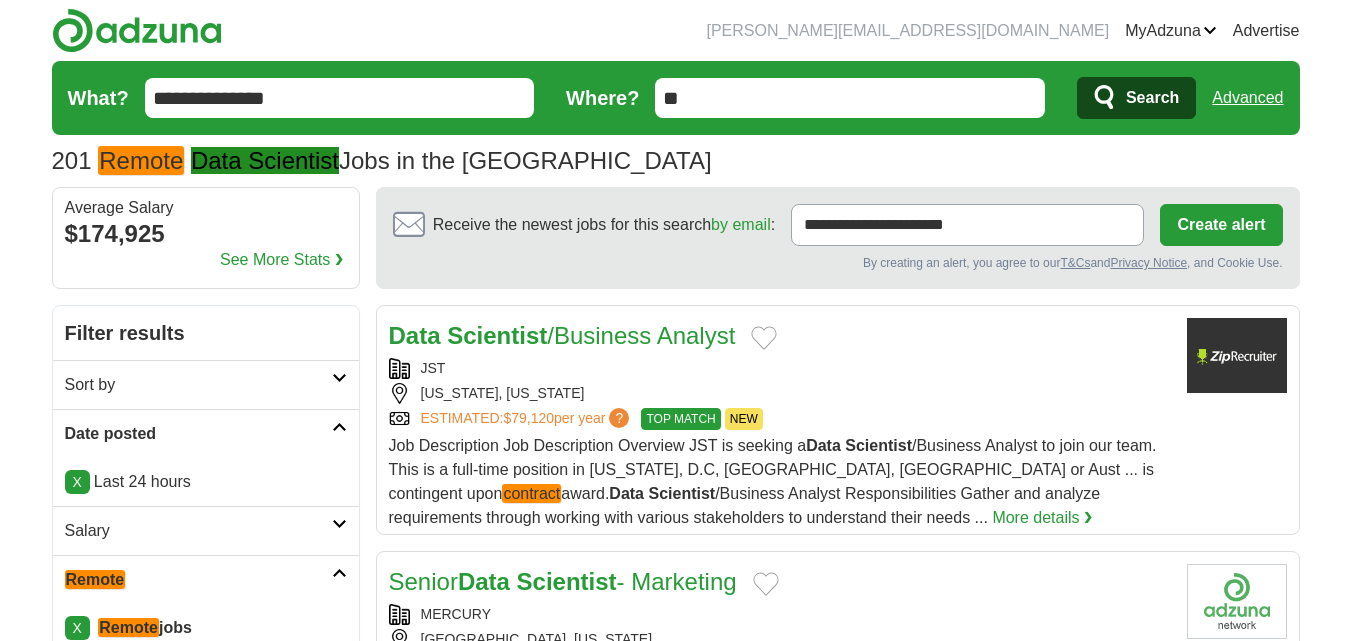 scroll, scrollTop: 0, scrollLeft: 0, axis: both 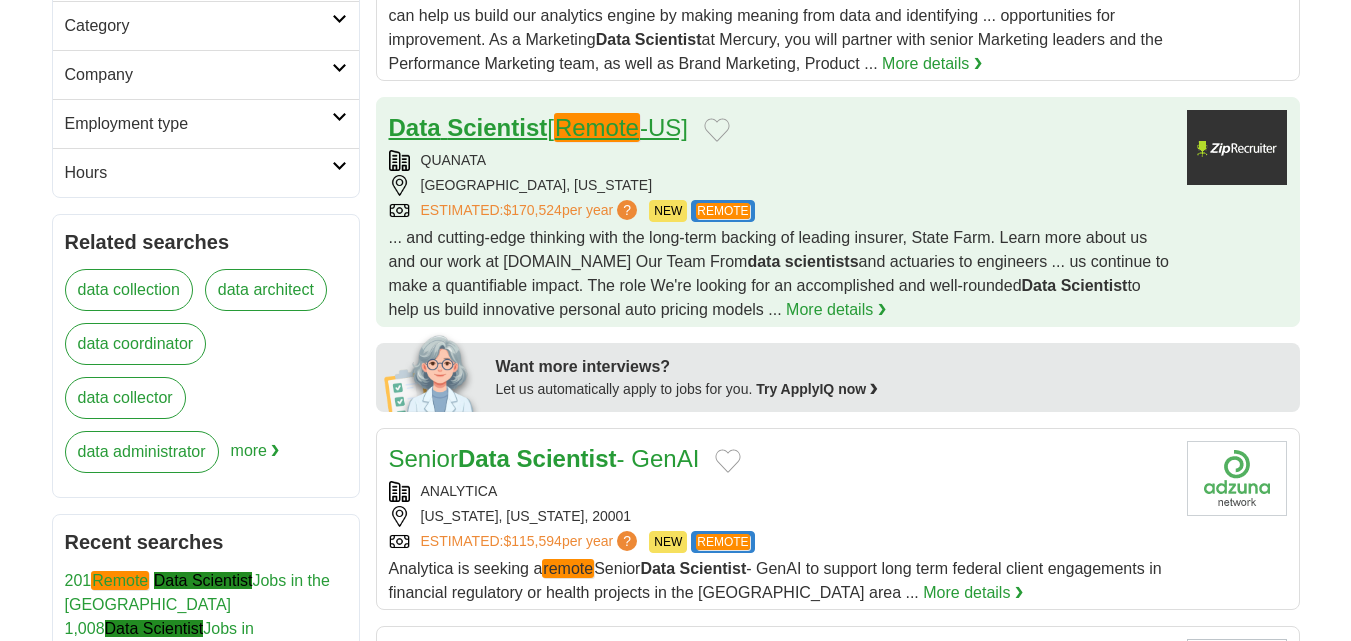 click on "Data" at bounding box center [415, 127] 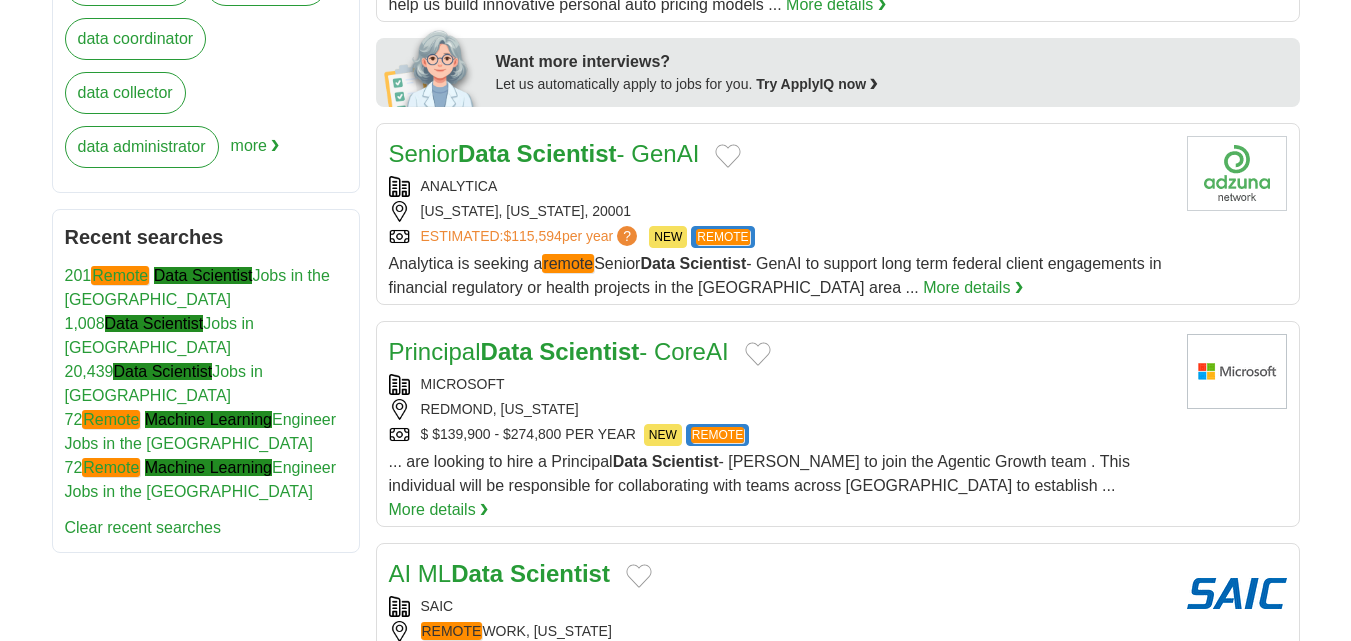 scroll, scrollTop: 1000, scrollLeft: 0, axis: vertical 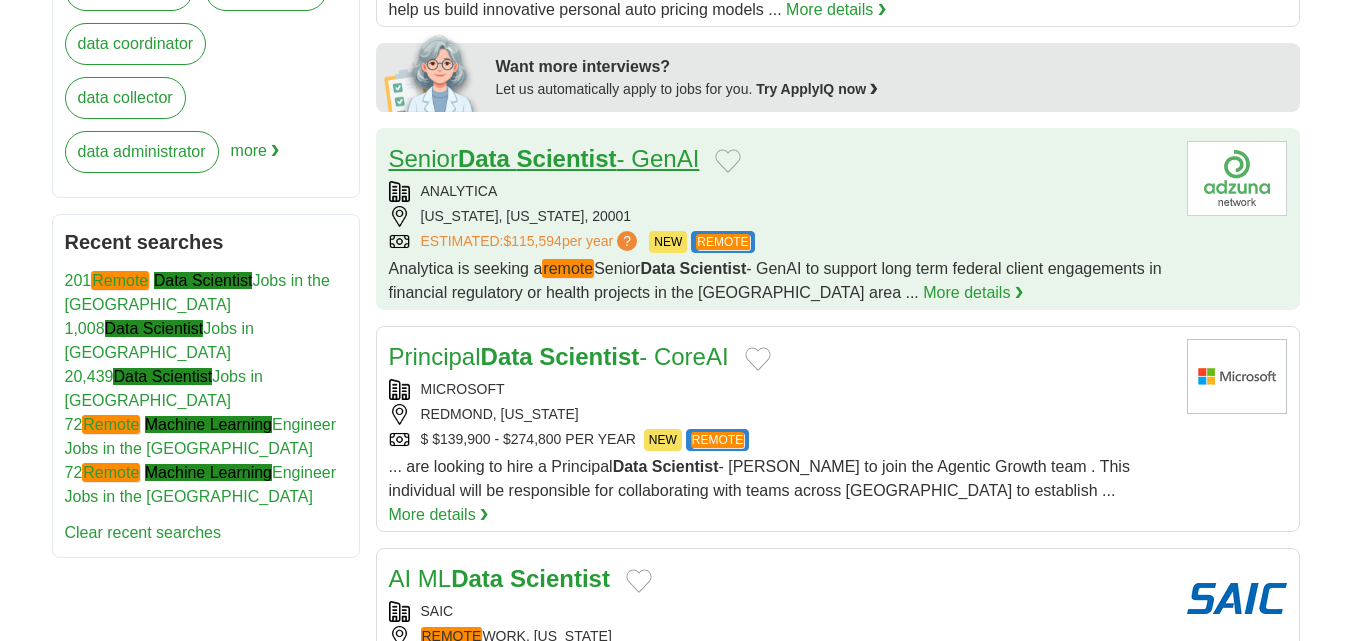 click on "Senior  Data   Scientist  - GenAI" at bounding box center (544, 158) 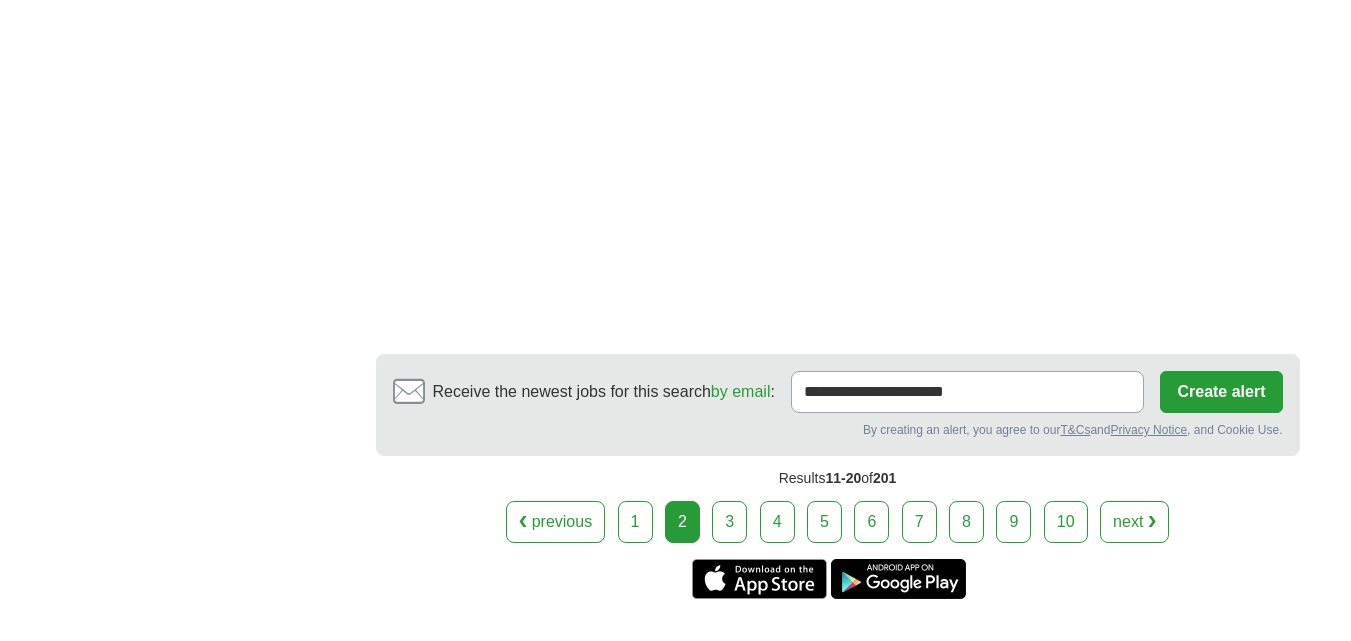 scroll, scrollTop: 3802, scrollLeft: 0, axis: vertical 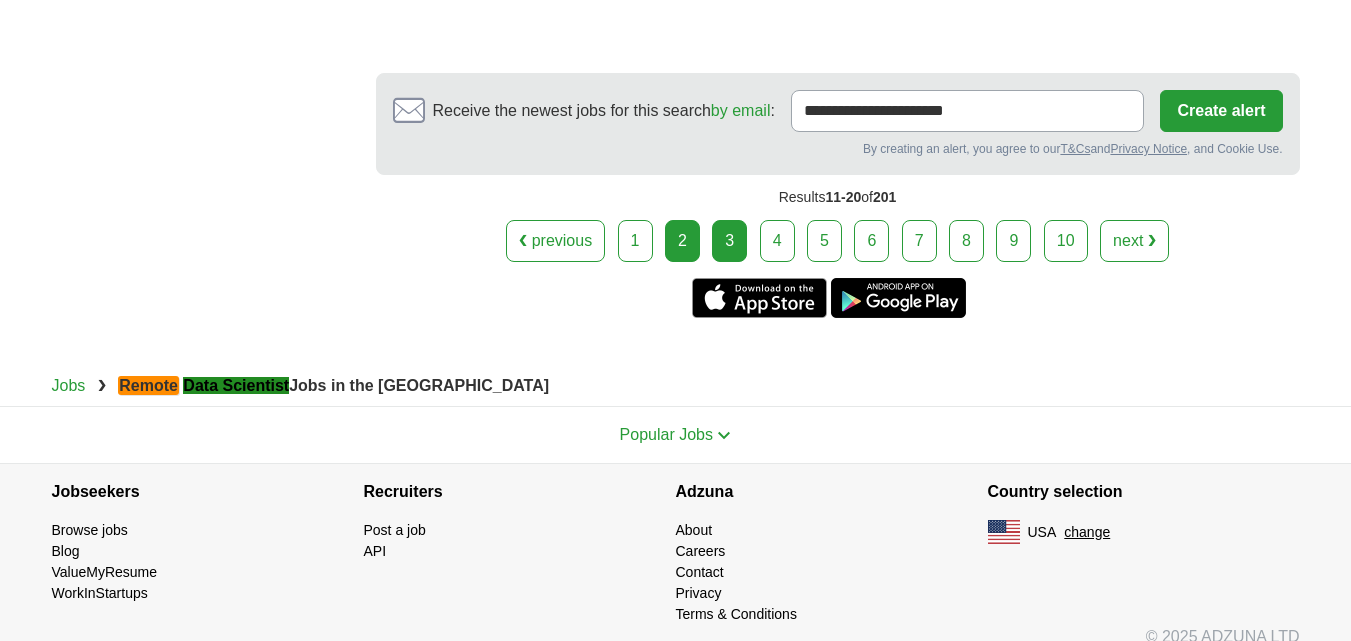 click on "3" at bounding box center [729, 241] 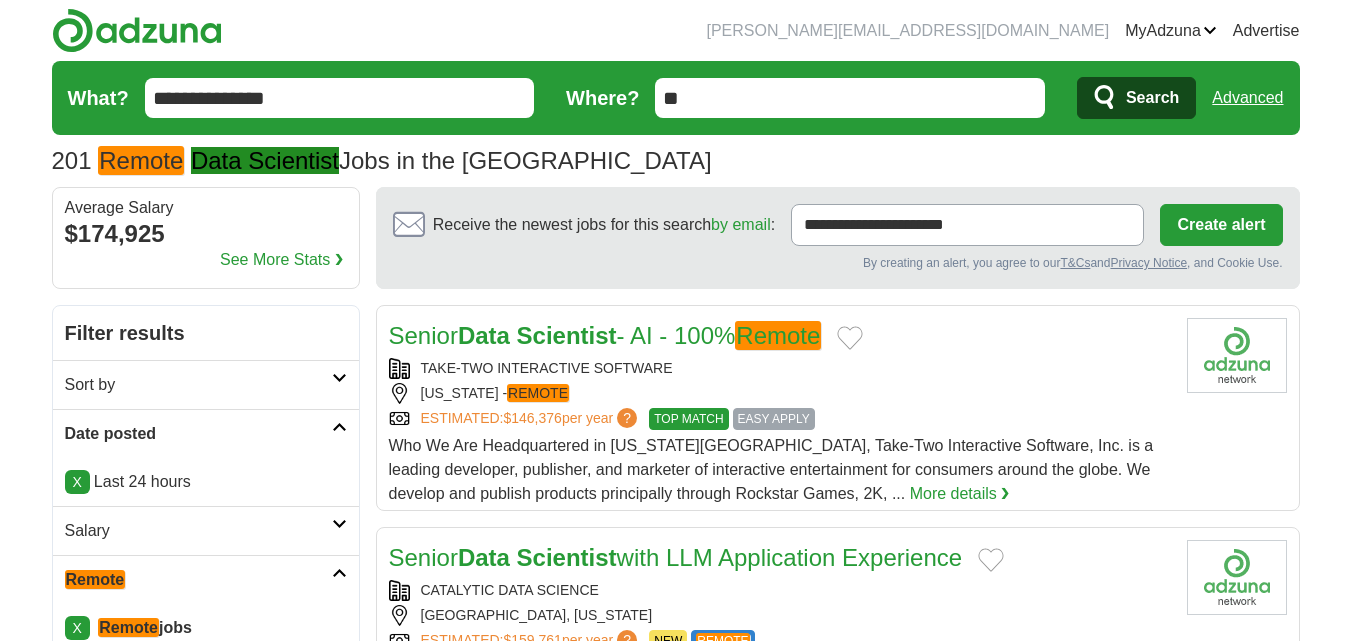 scroll, scrollTop: 275, scrollLeft: 0, axis: vertical 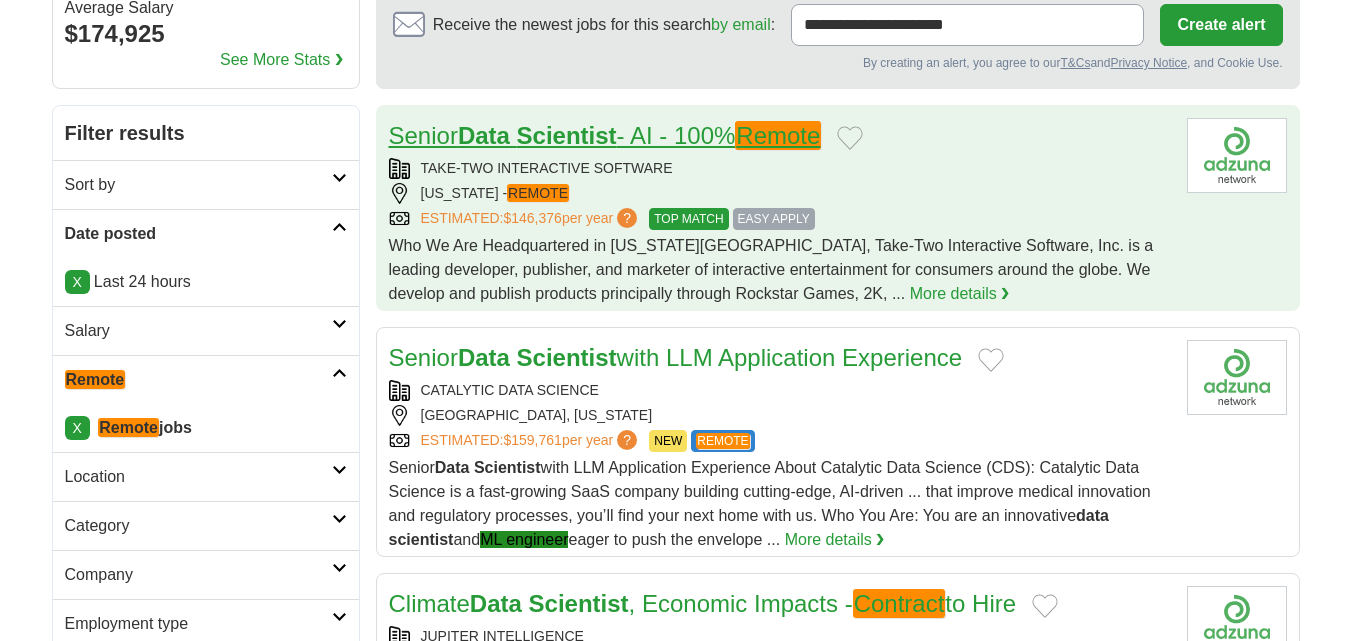 click on "Senior  Data   Scientist  - AI - 100%  Remote" at bounding box center [605, 135] 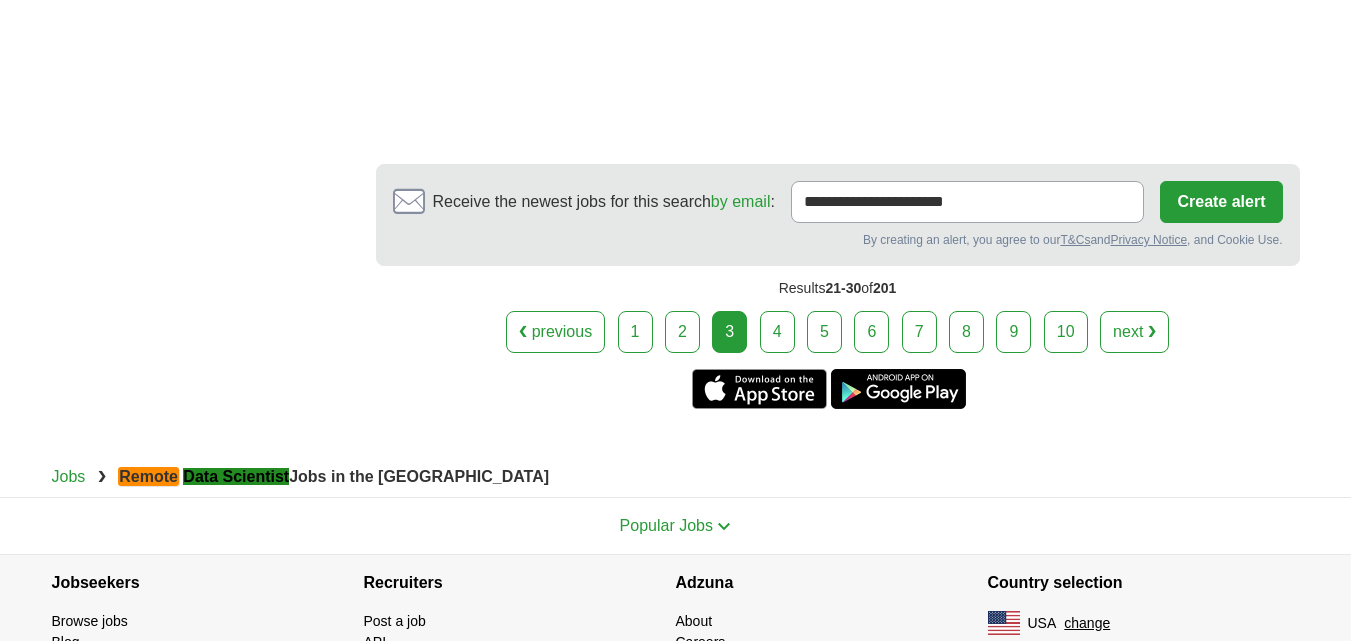 scroll, scrollTop: 3800, scrollLeft: 0, axis: vertical 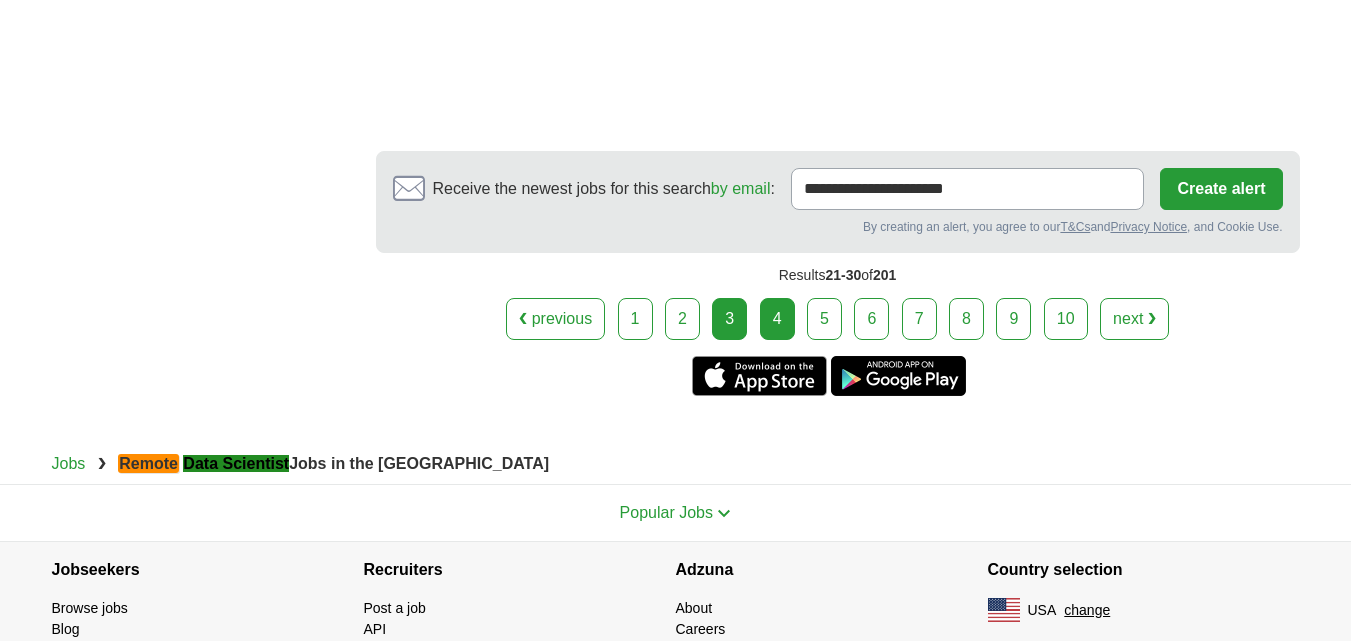 click on "4" at bounding box center [777, 319] 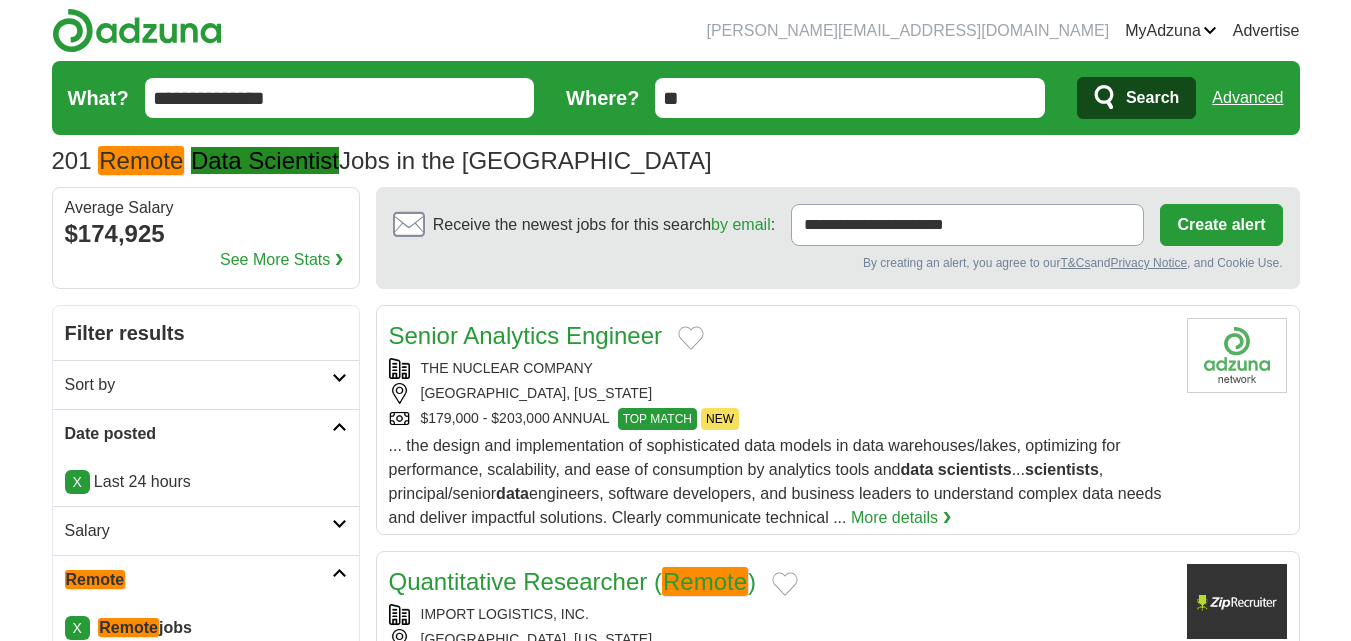 scroll, scrollTop: 300, scrollLeft: 0, axis: vertical 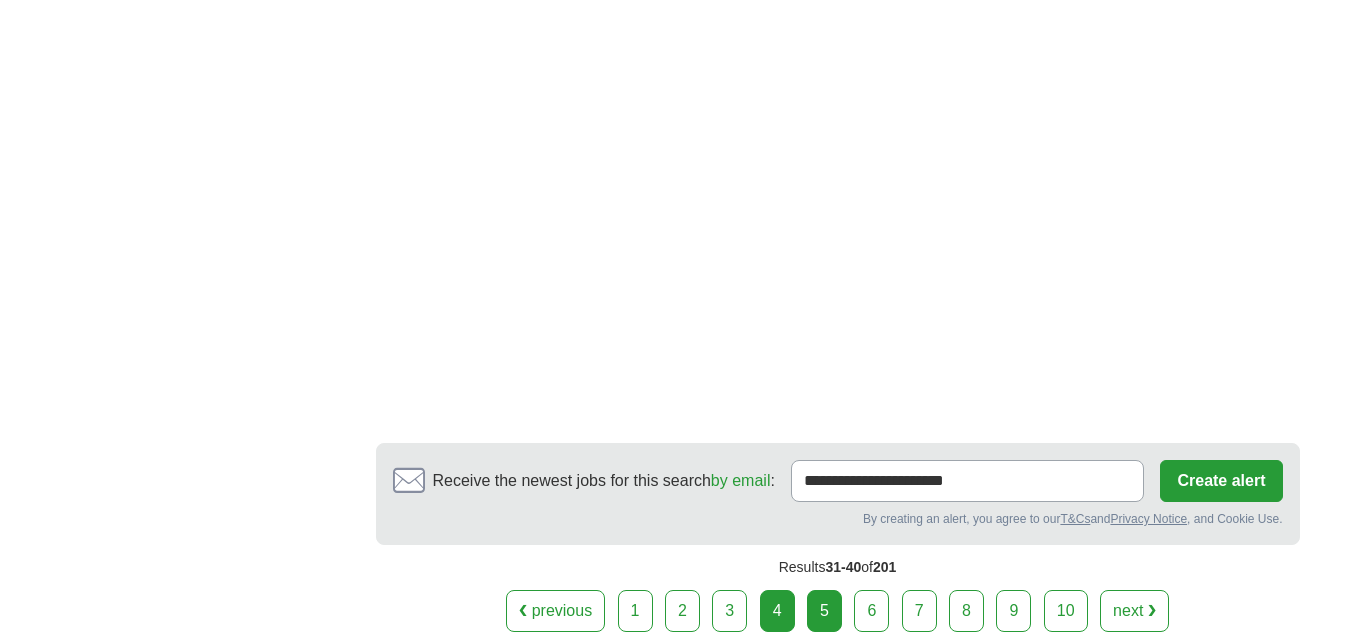 click on "5" at bounding box center [824, 611] 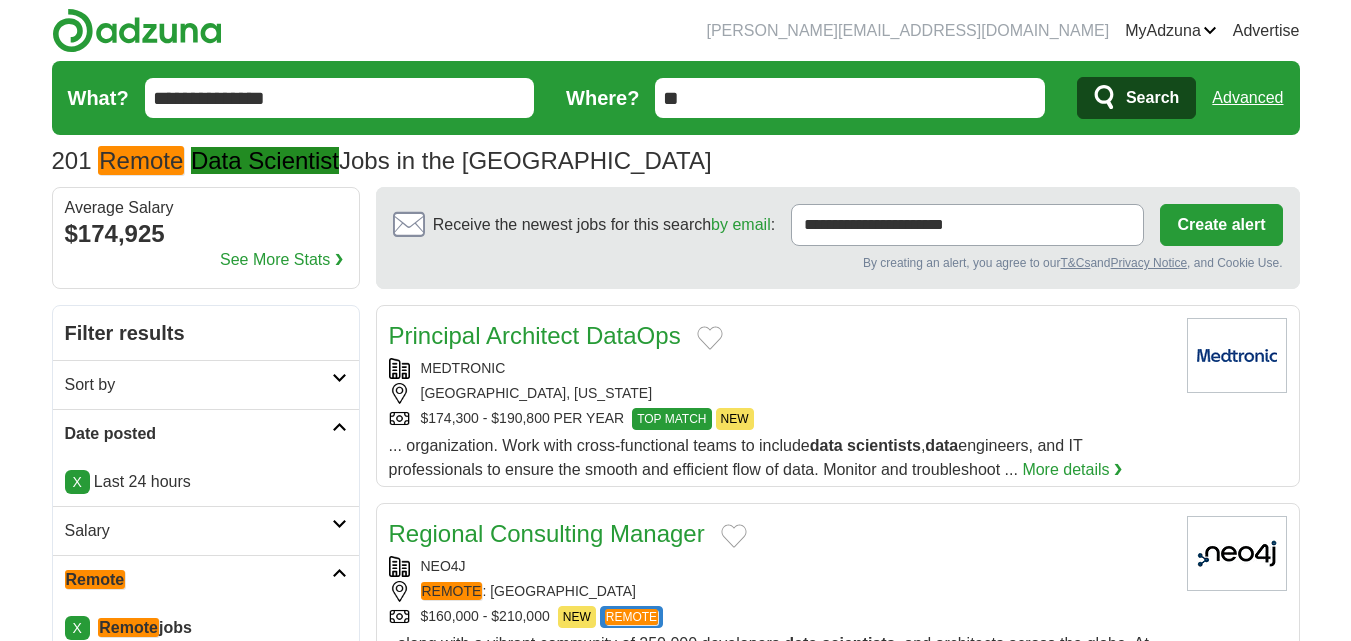 scroll, scrollTop: 0, scrollLeft: 0, axis: both 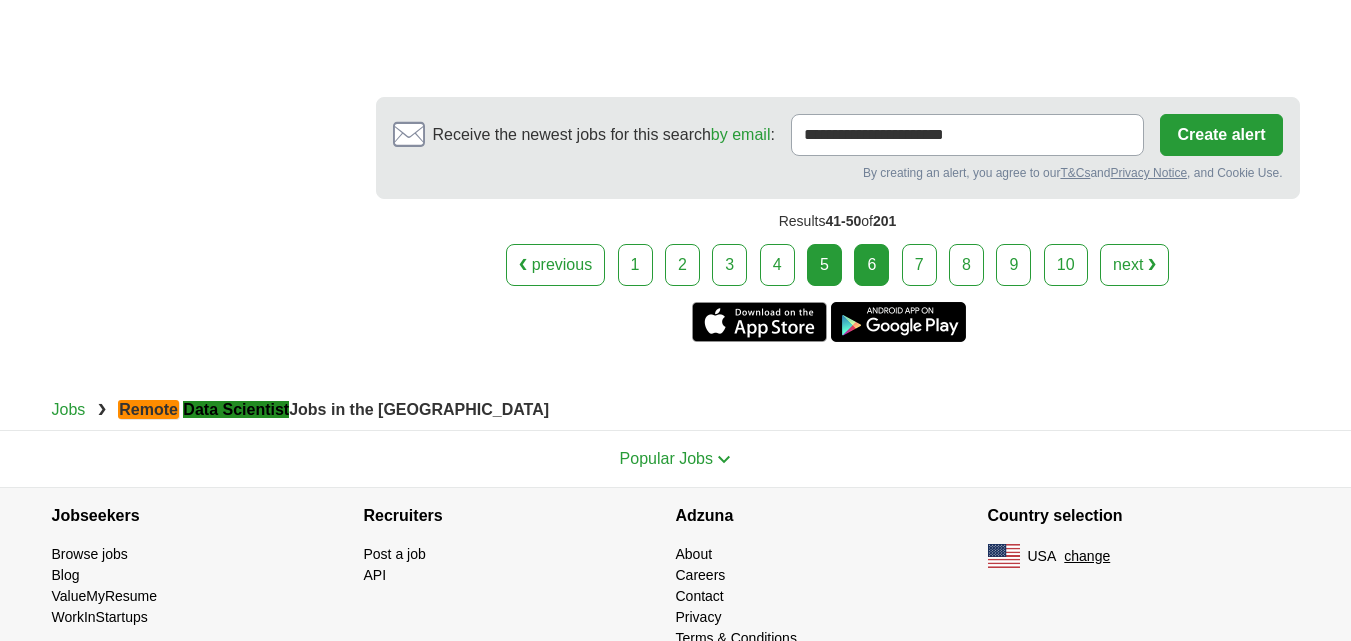 click on "6" at bounding box center (871, 265) 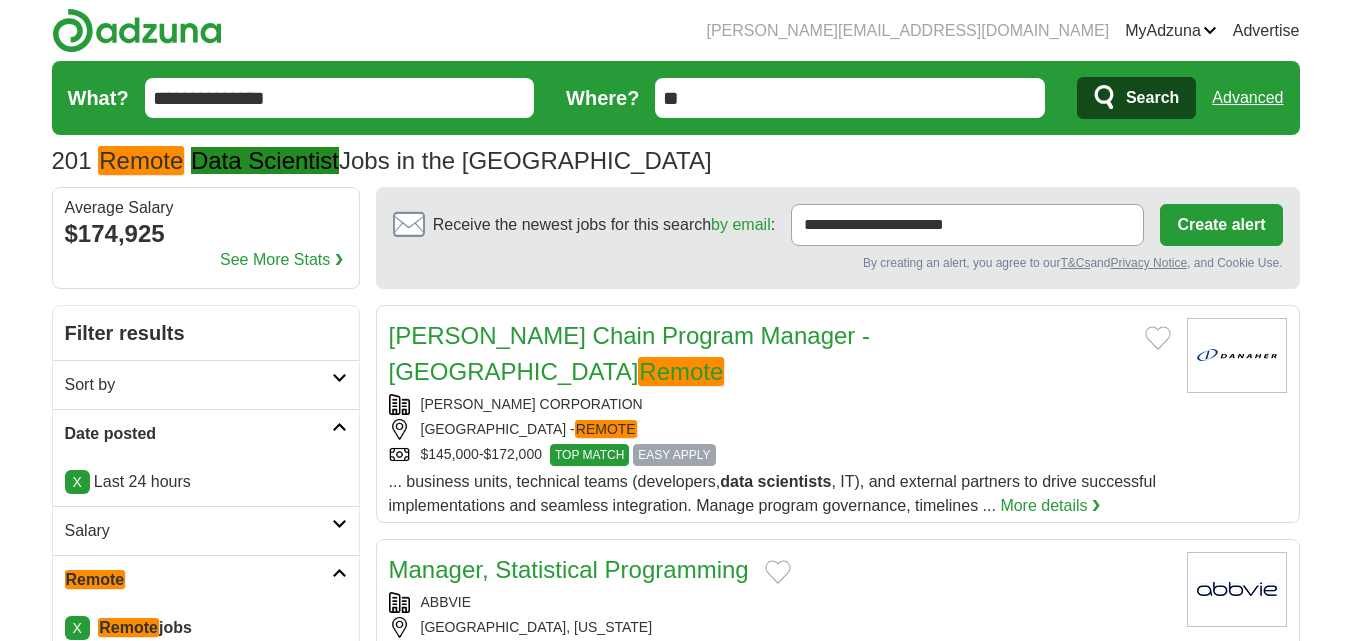 scroll, scrollTop: 0, scrollLeft: 0, axis: both 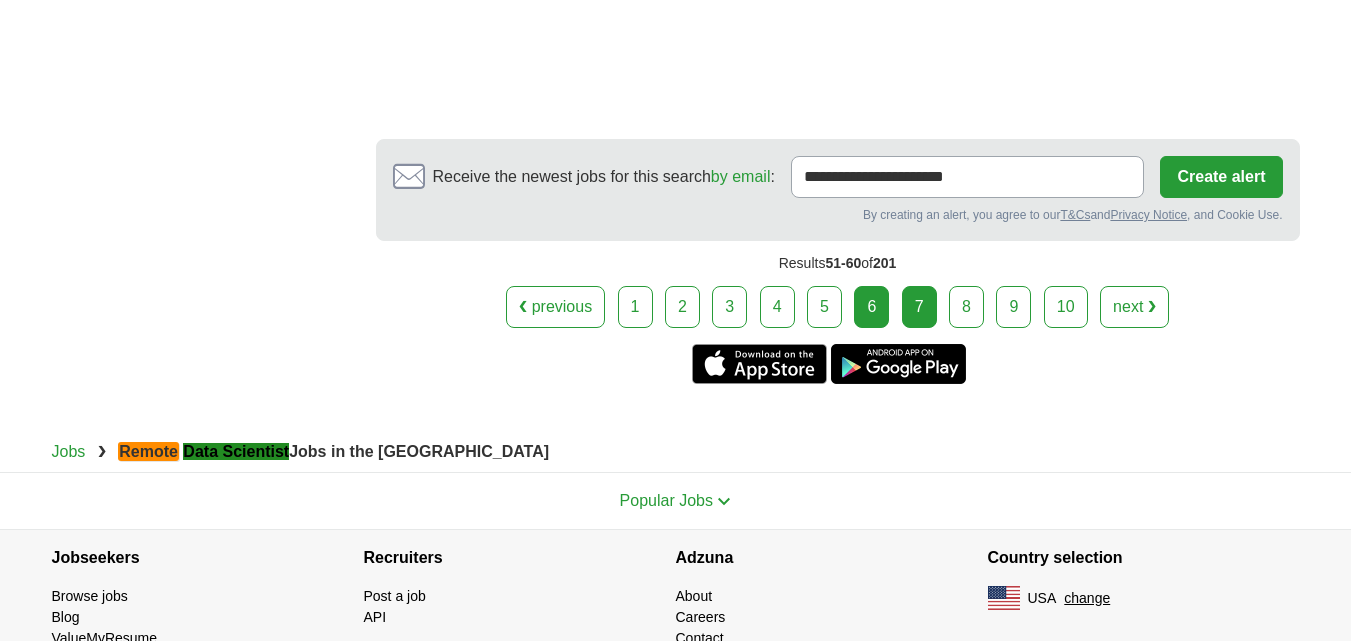 click on "7" at bounding box center [919, 307] 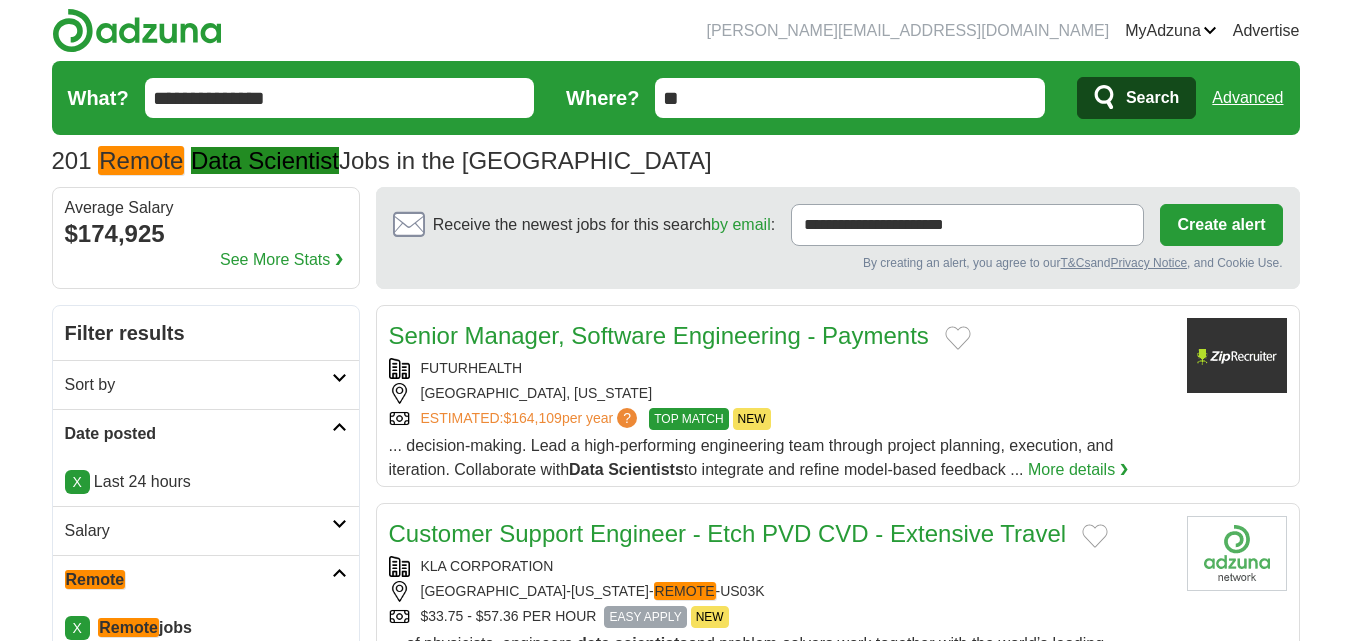 scroll, scrollTop: 0, scrollLeft: 0, axis: both 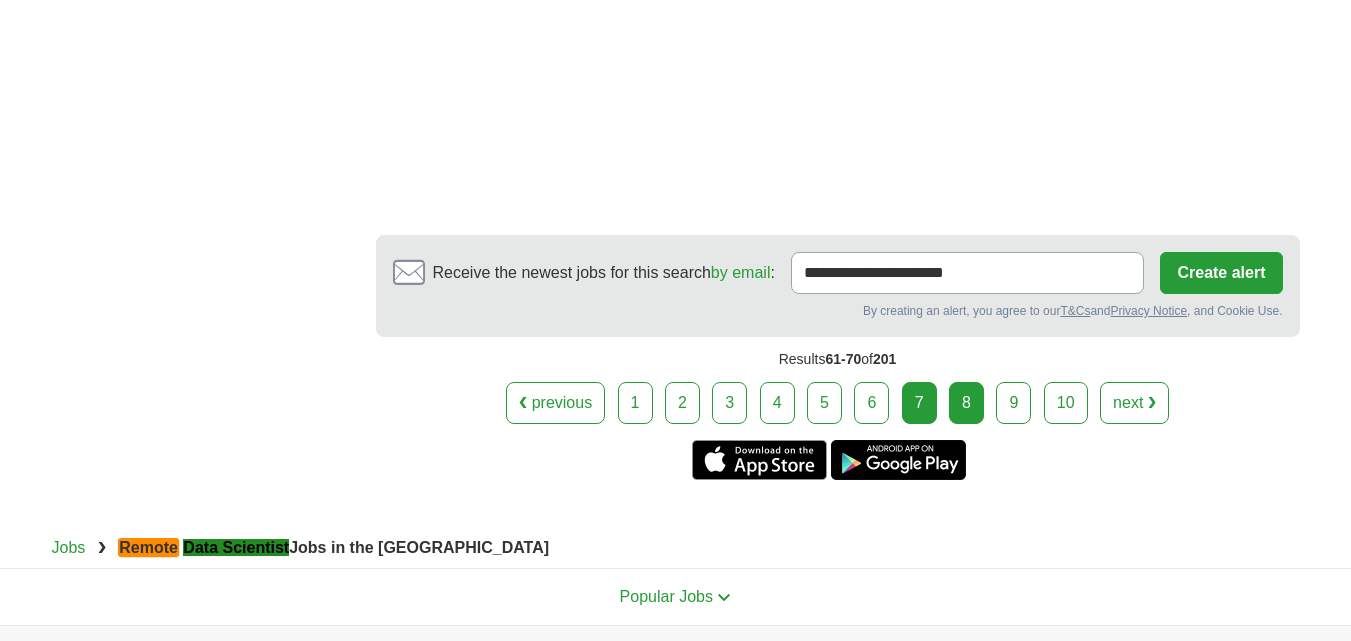 click on "8" at bounding box center [966, 403] 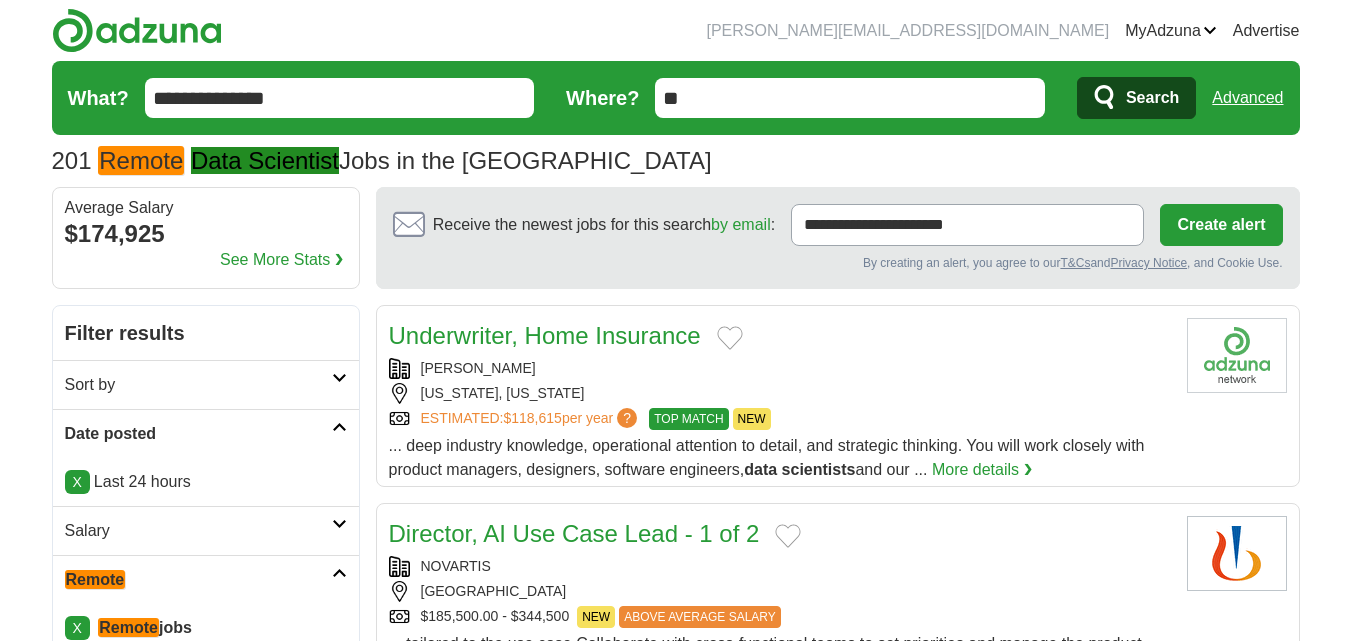 scroll, scrollTop: 0, scrollLeft: 0, axis: both 